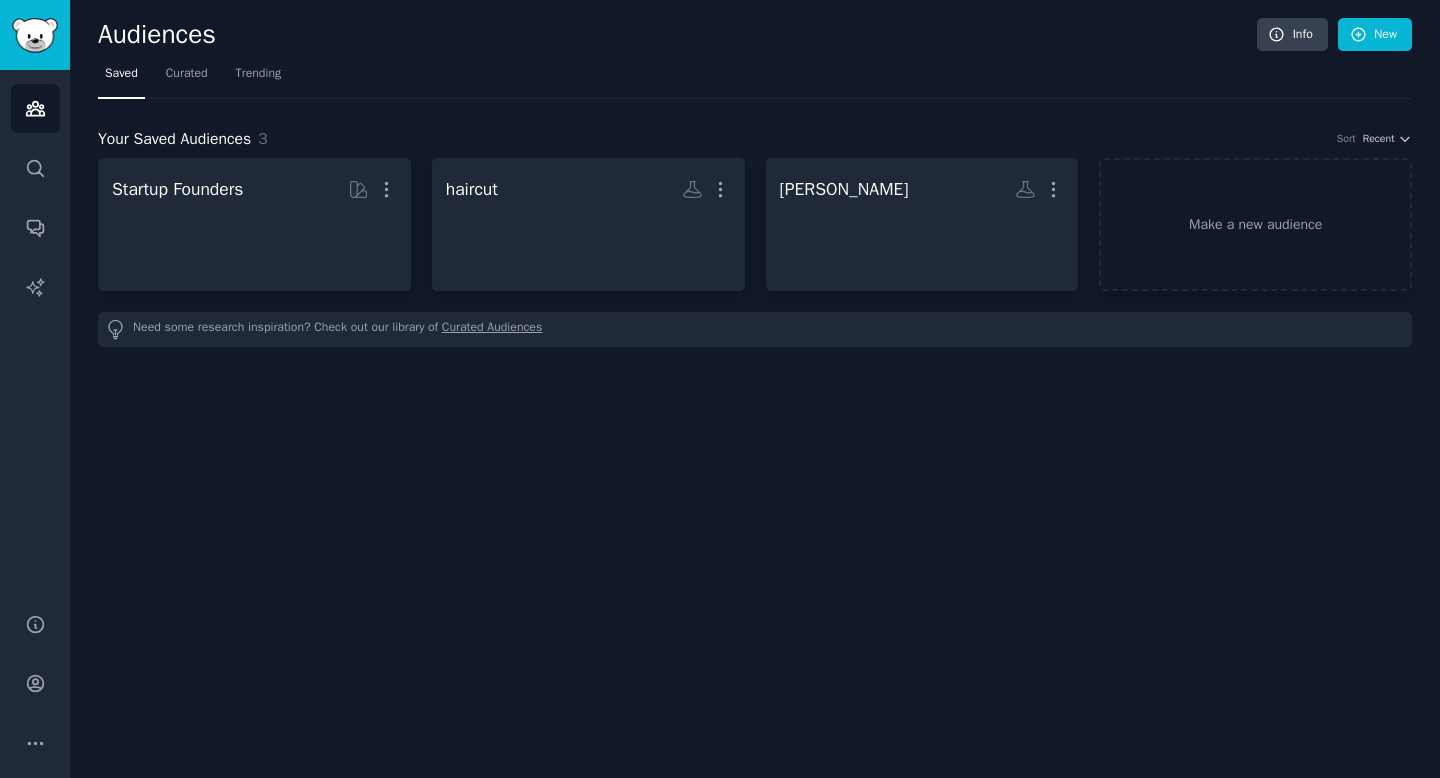 scroll, scrollTop: 0, scrollLeft: 0, axis: both 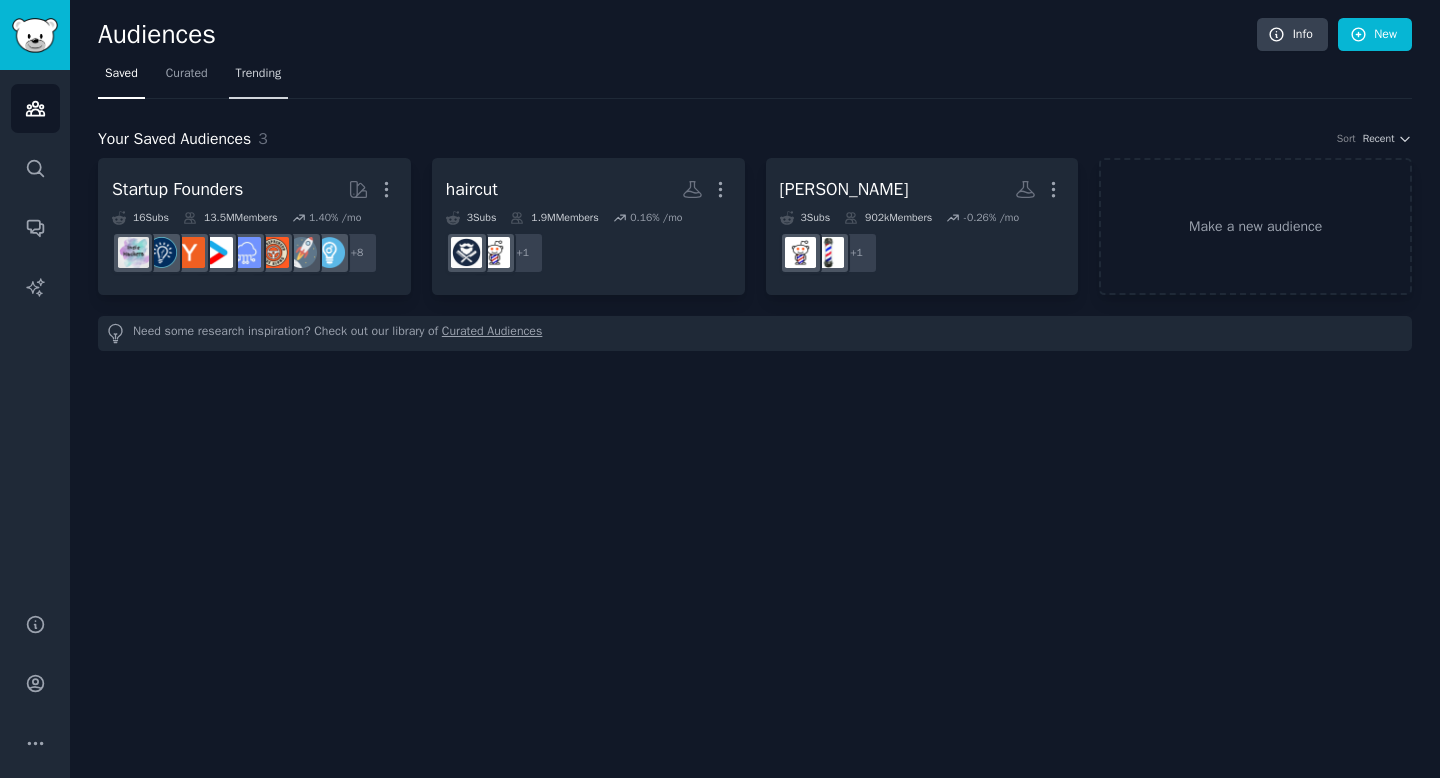 click on "Trending" at bounding box center [259, 74] 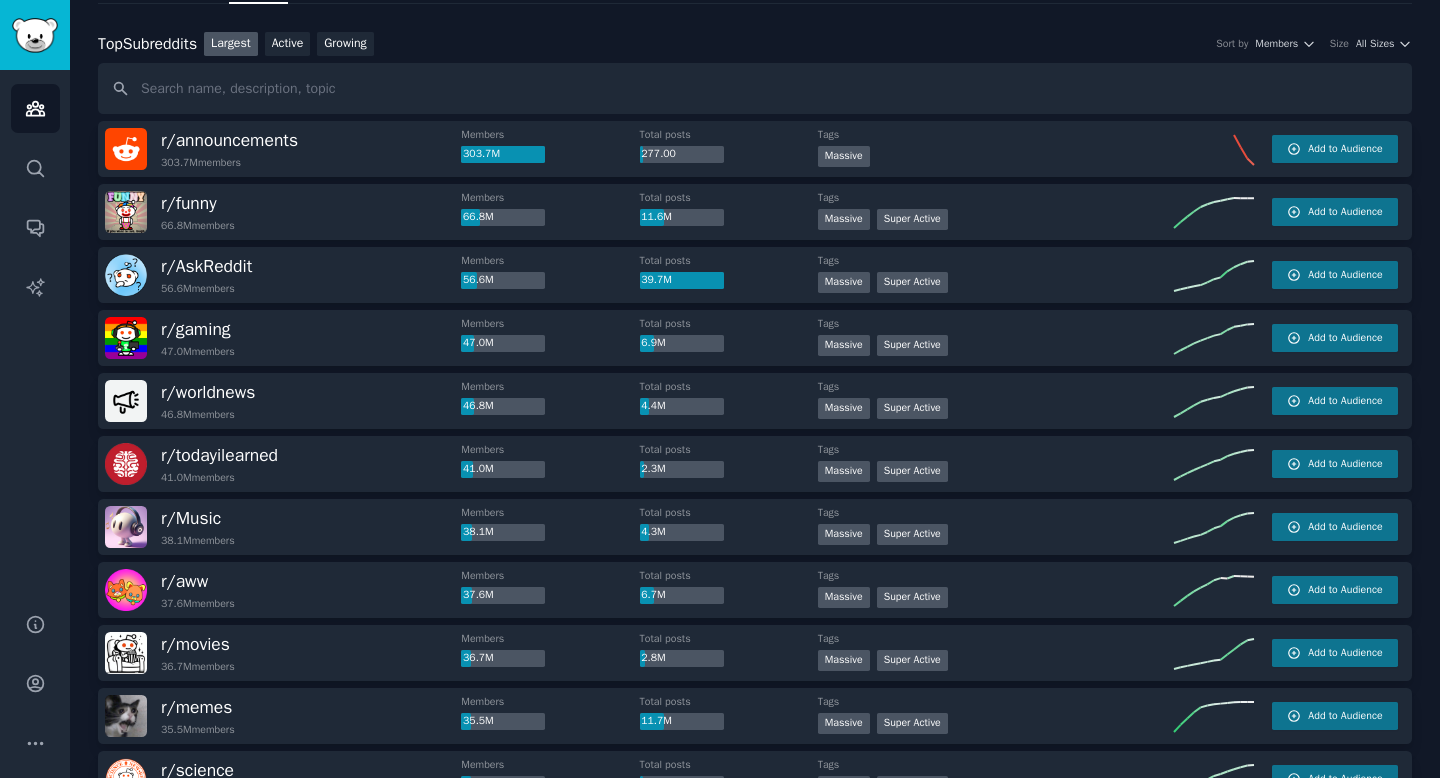 scroll, scrollTop: 96, scrollLeft: 0, axis: vertical 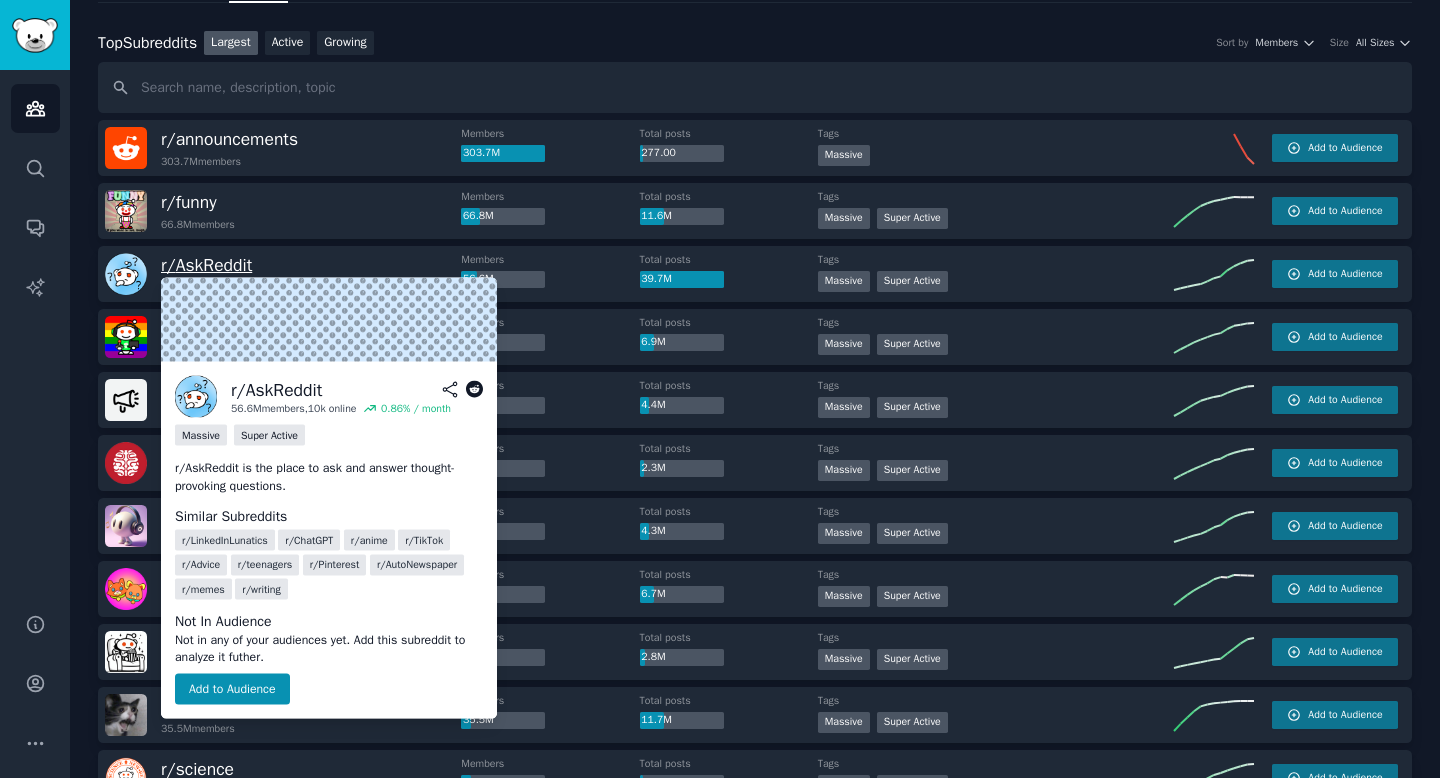 click on "r/ AskReddit" at bounding box center [206, 265] 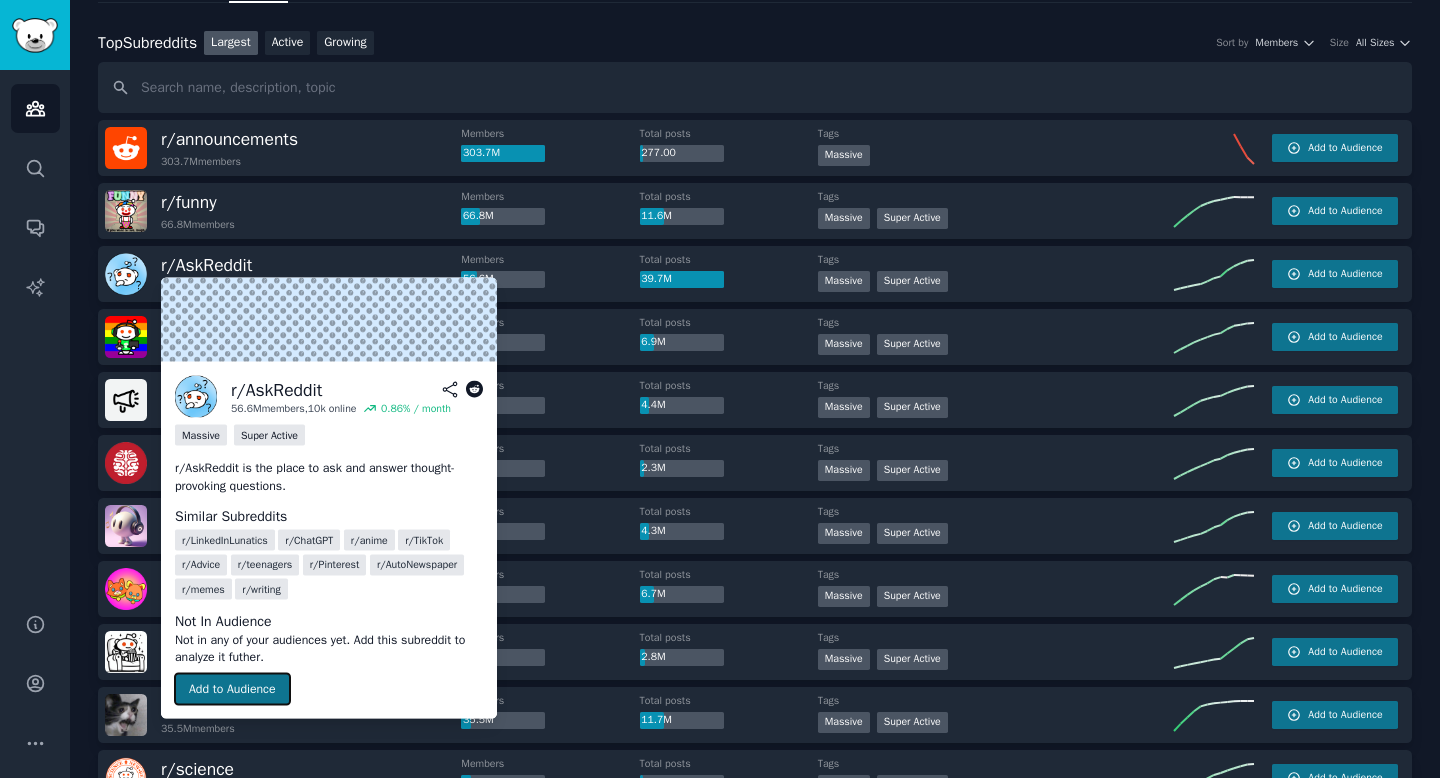 click on "Add to Audience" at bounding box center [232, 689] 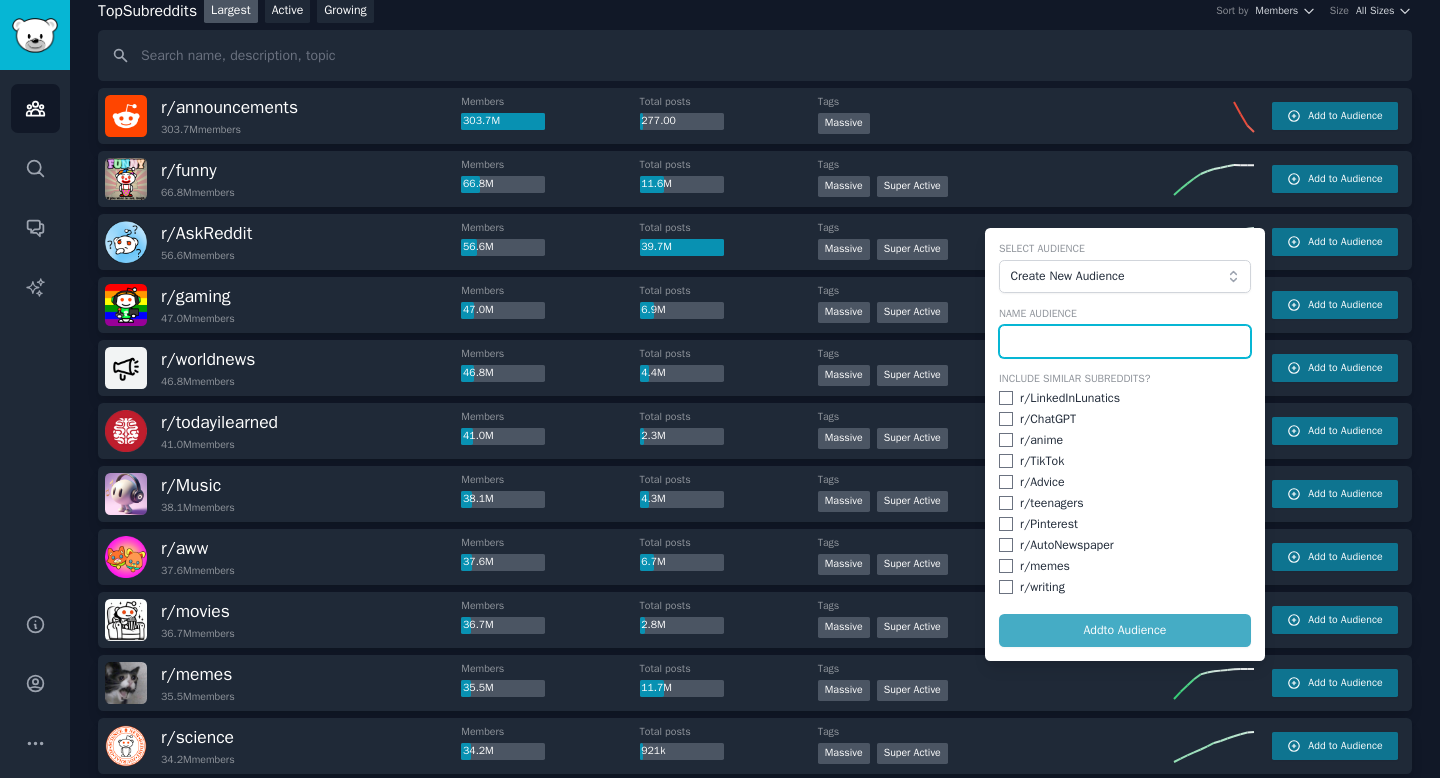 scroll, scrollTop: 129, scrollLeft: 0, axis: vertical 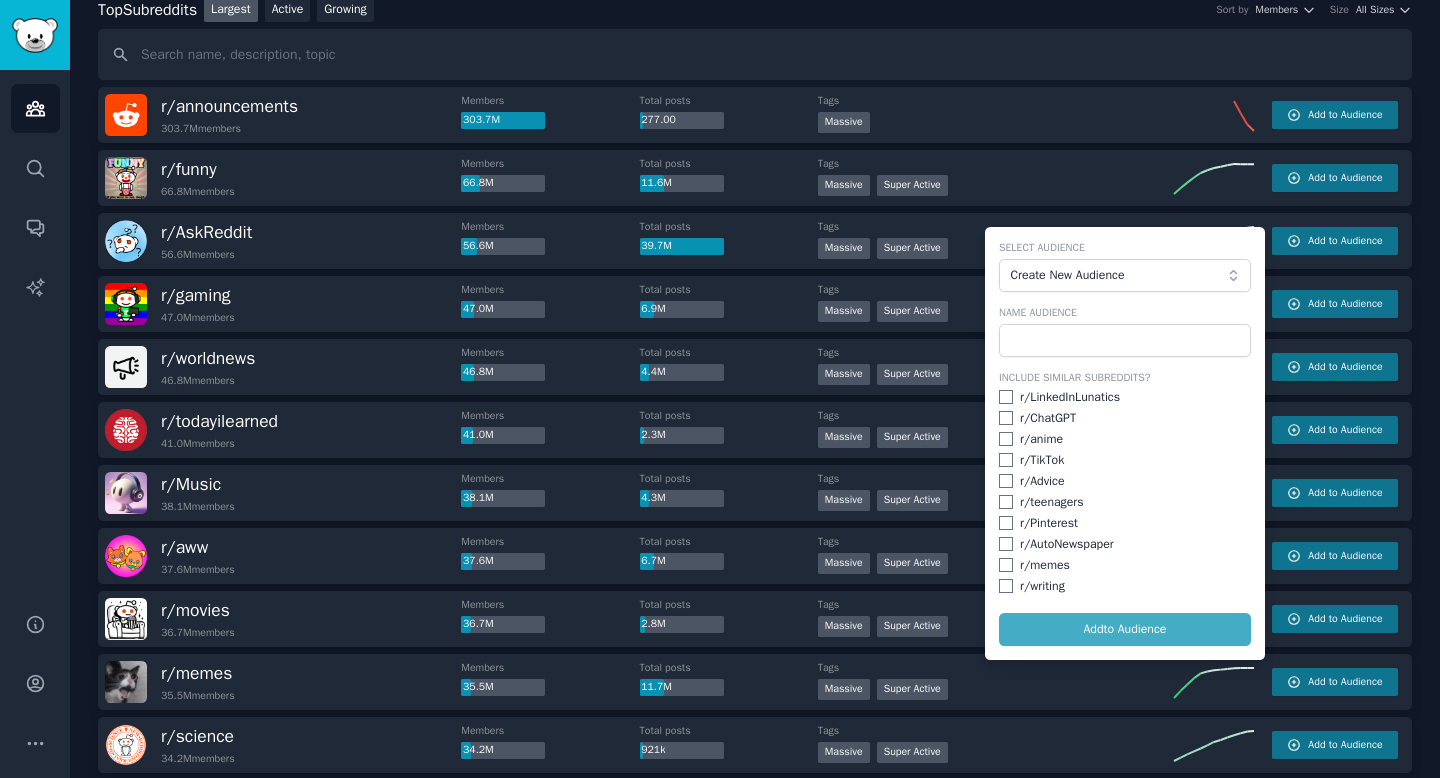 click on "Audiences Info New Saved Curated Trending Top   Subreddits Top Subreddits Largest Active Growing Sort by Members Size All Sizes r/ announcements 303.7M  members Members 303.7M Total posts 277.00 Tags Massive Add to Audience r/ funny 66.8M  members Members 66.8M Total posts 11.6M Tags Massive Super Active Add to Audience r/ AskReddit 56.6M  members Members 56.6M Total posts 39.7M Tags 1,000,000+ members Massive Super Active Add to Audience Select Audience Create New Audience Name Audience Include Similar Subreddits? r/ LinkedInLunatics r/ ChatGPT r/ anime r/ TikTok r/ Advice r/ teenagers r/ Pinterest r/ AutoNewspaper r/ memes r/ writing Add  to Audience r/ gaming 47.0M  members Members 47.0M Total posts 6.9M Tags Massive Super Active Add to Audience r/ worldnews 46.8M  members Members 46.8M Total posts 4.4M Tags Massive Super Active Add to Audience r/ todayilearned 41.0M  members Members 41.0M Total posts 2.3M Tags Massive Super Active Add to Audience r/ Music 38.1M  members Members 38.1M Total posts 4.3M Tags" 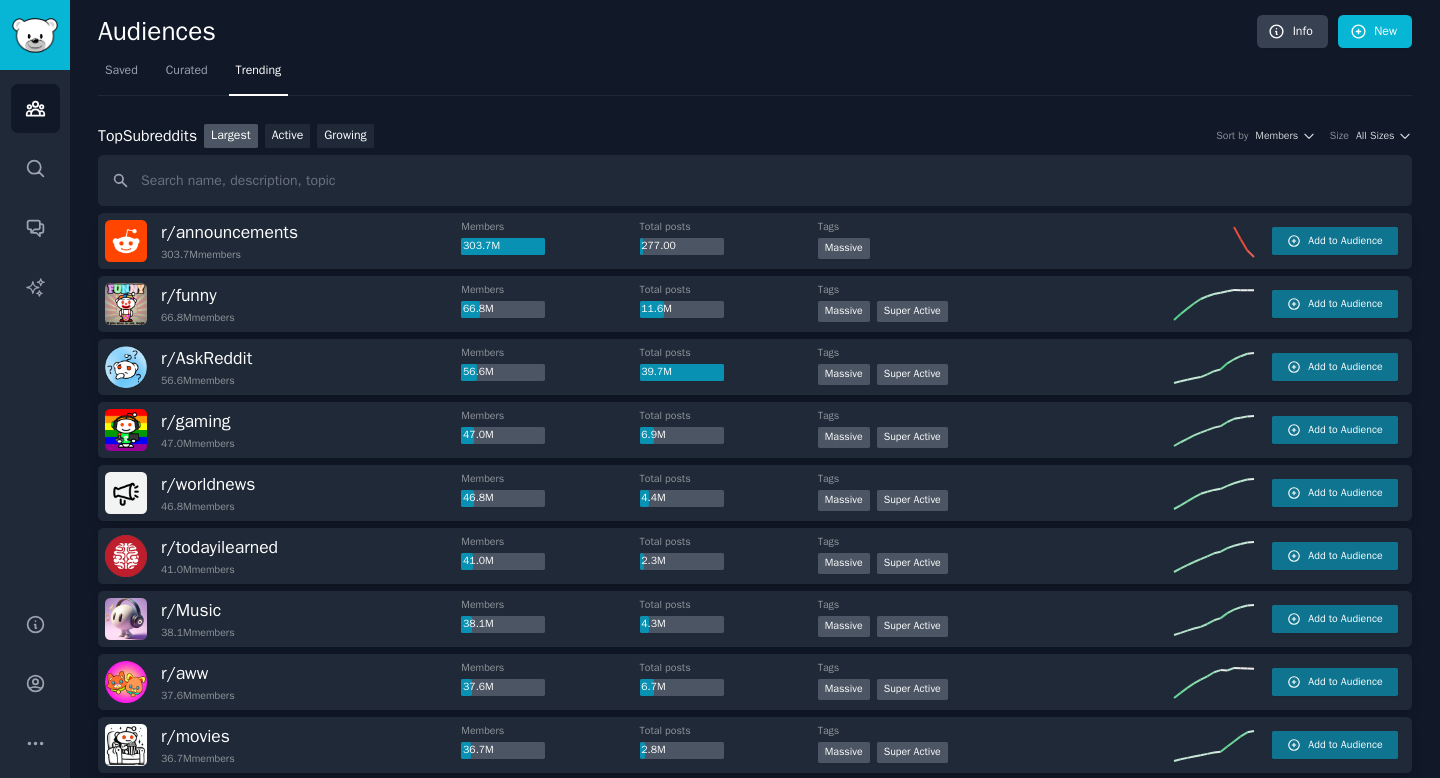 scroll, scrollTop: 0, scrollLeft: 0, axis: both 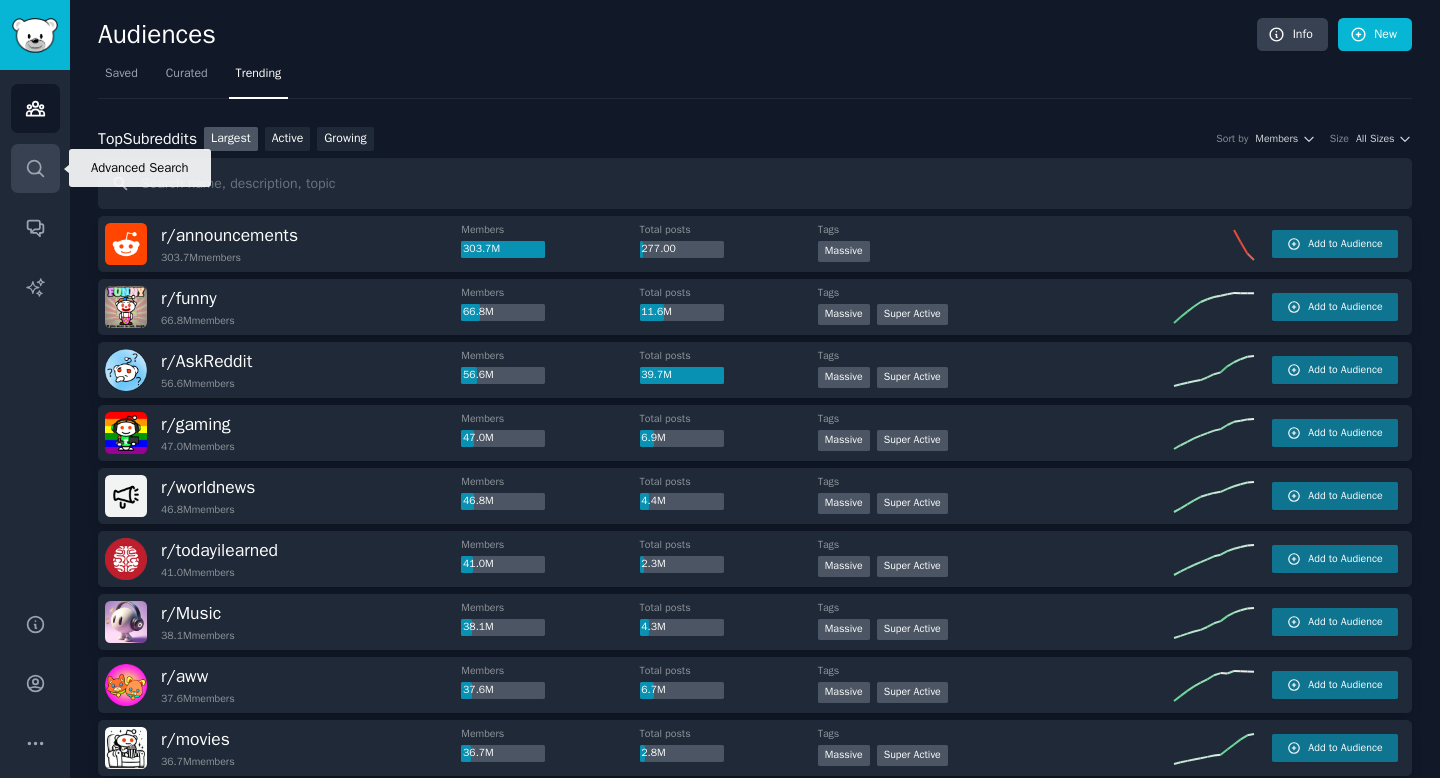 click on "Search" at bounding box center (35, 168) 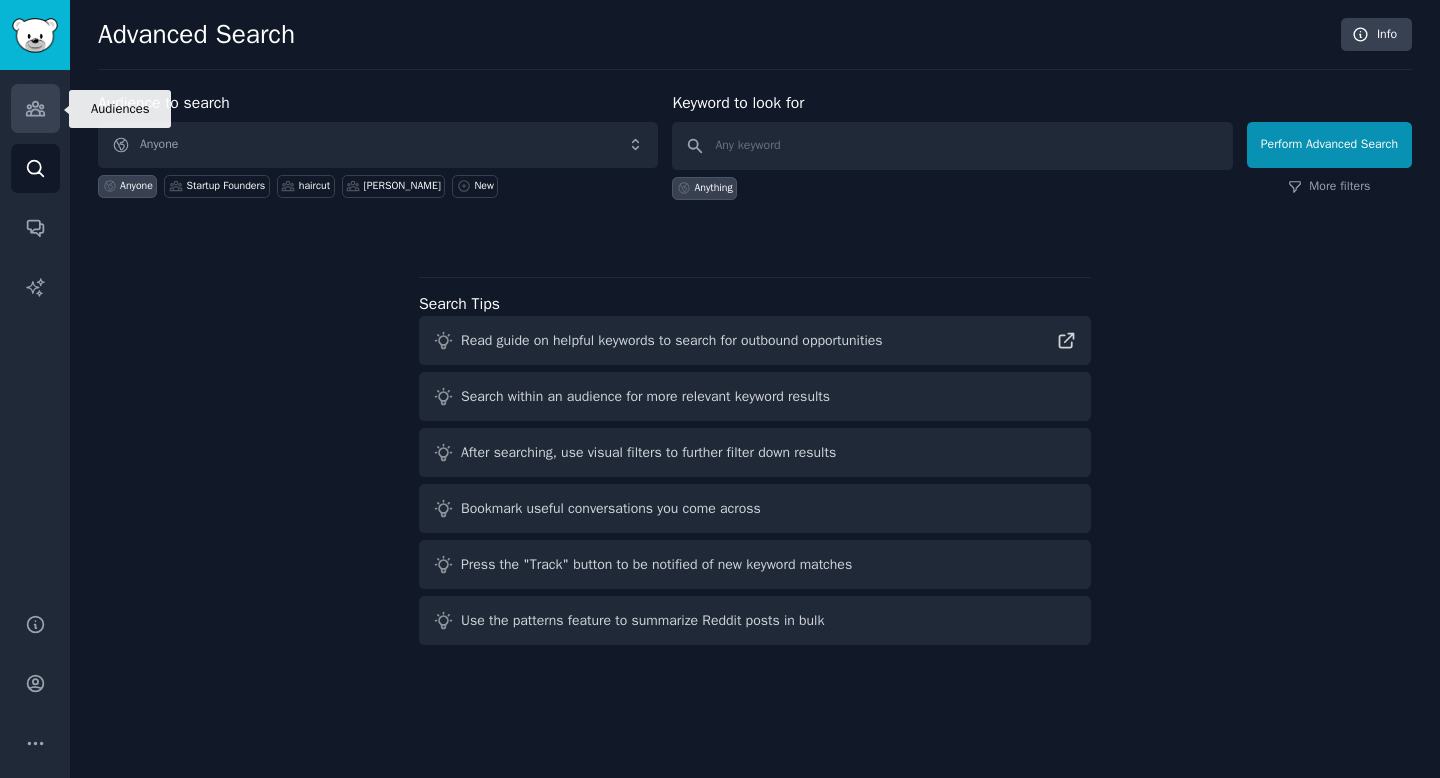 click on "Audiences" at bounding box center (35, 108) 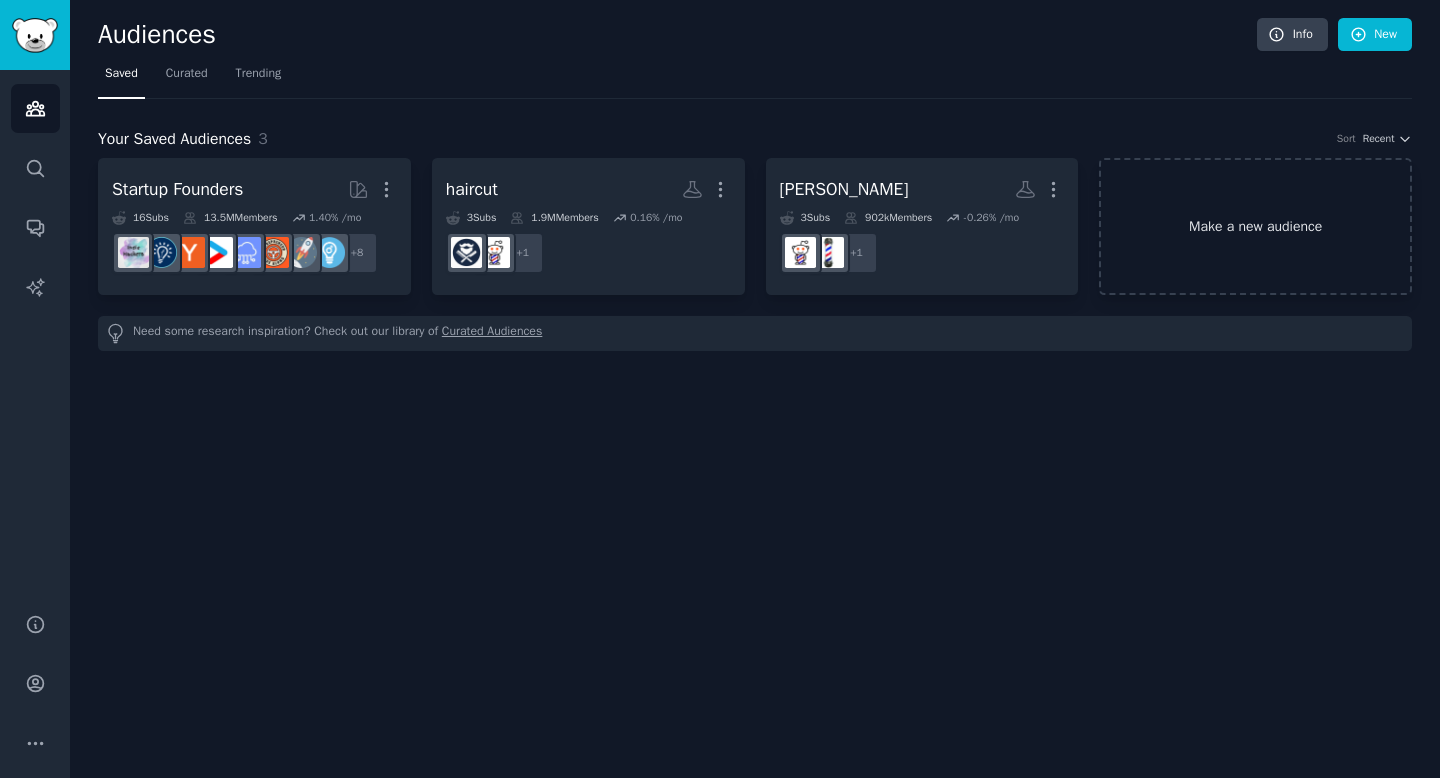 click on "Make a new audience" at bounding box center (1255, 226) 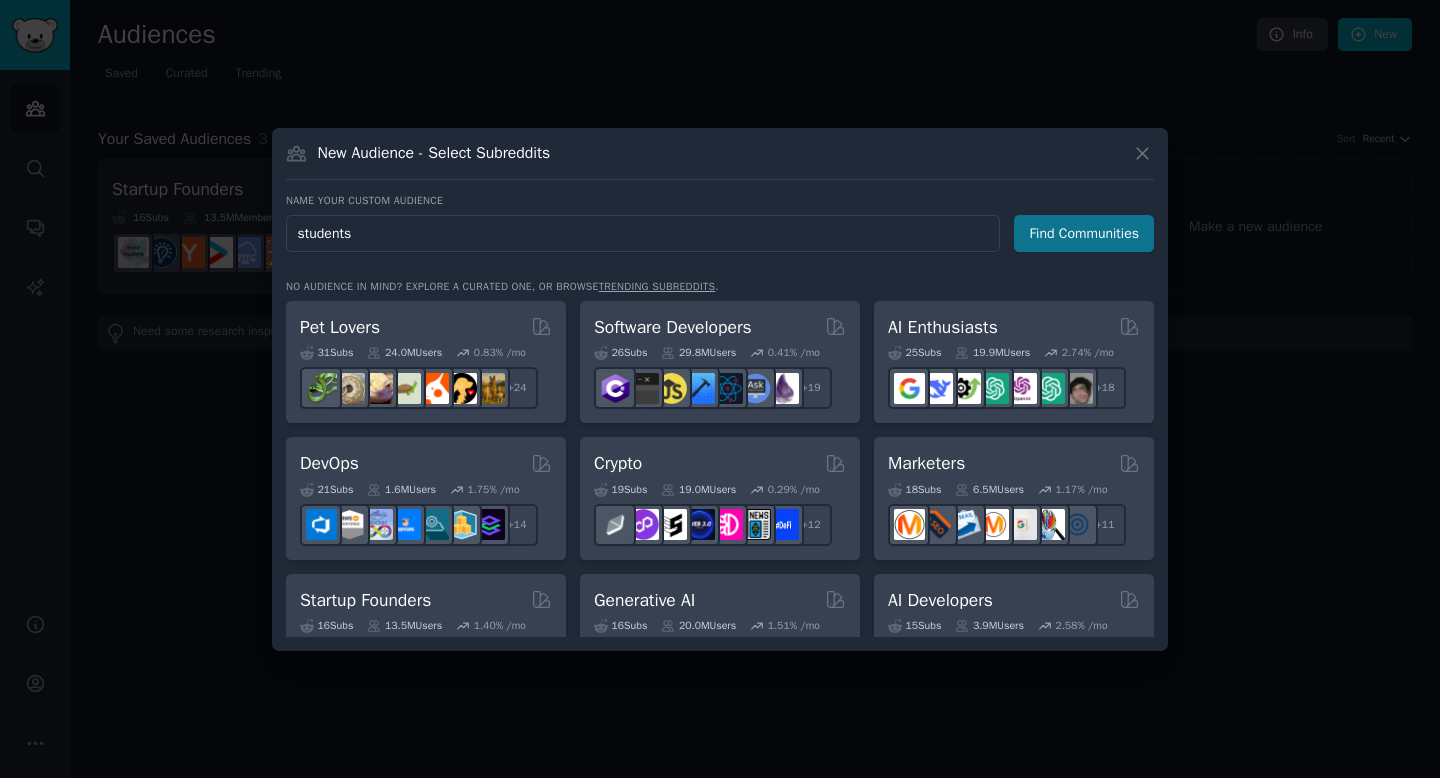 type on "students" 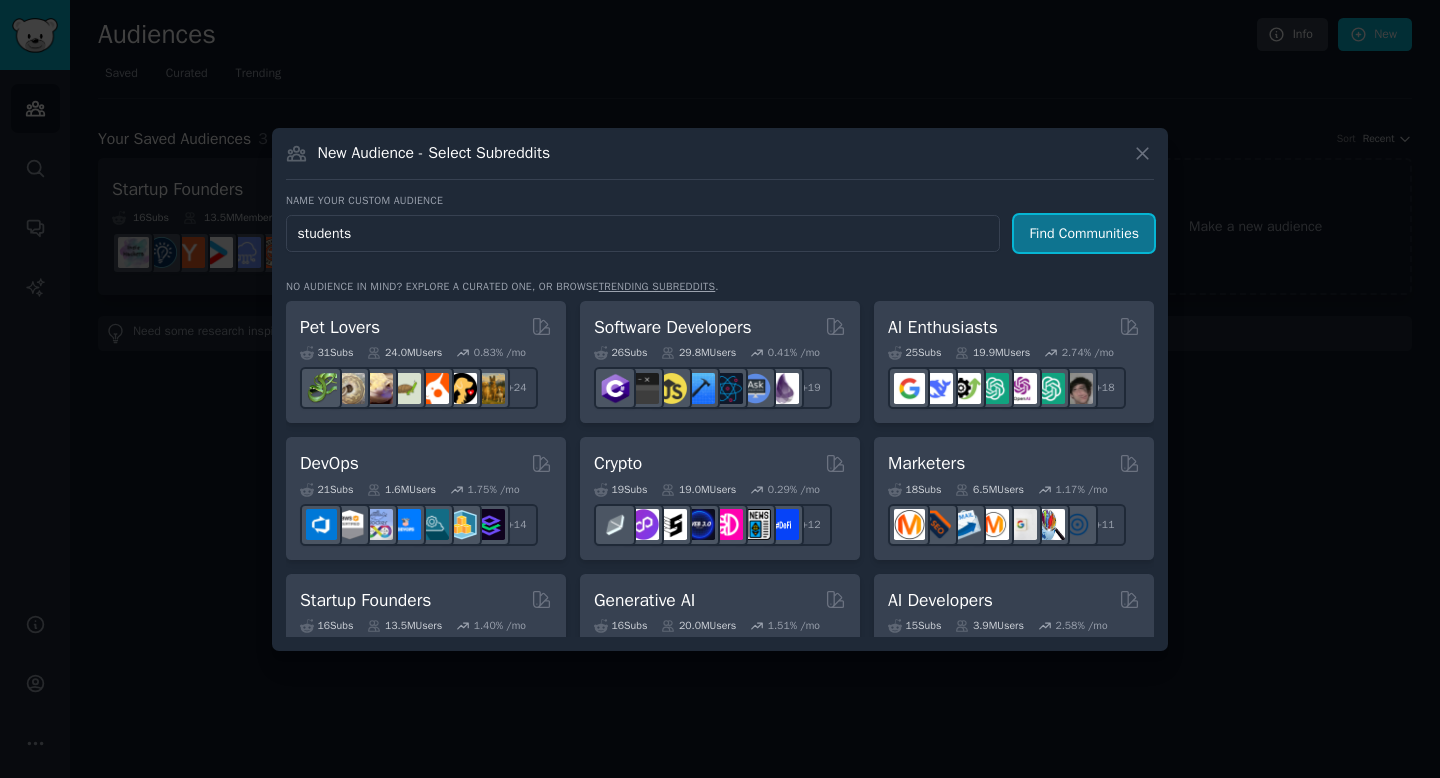 click on "Find Communities" at bounding box center [1084, 233] 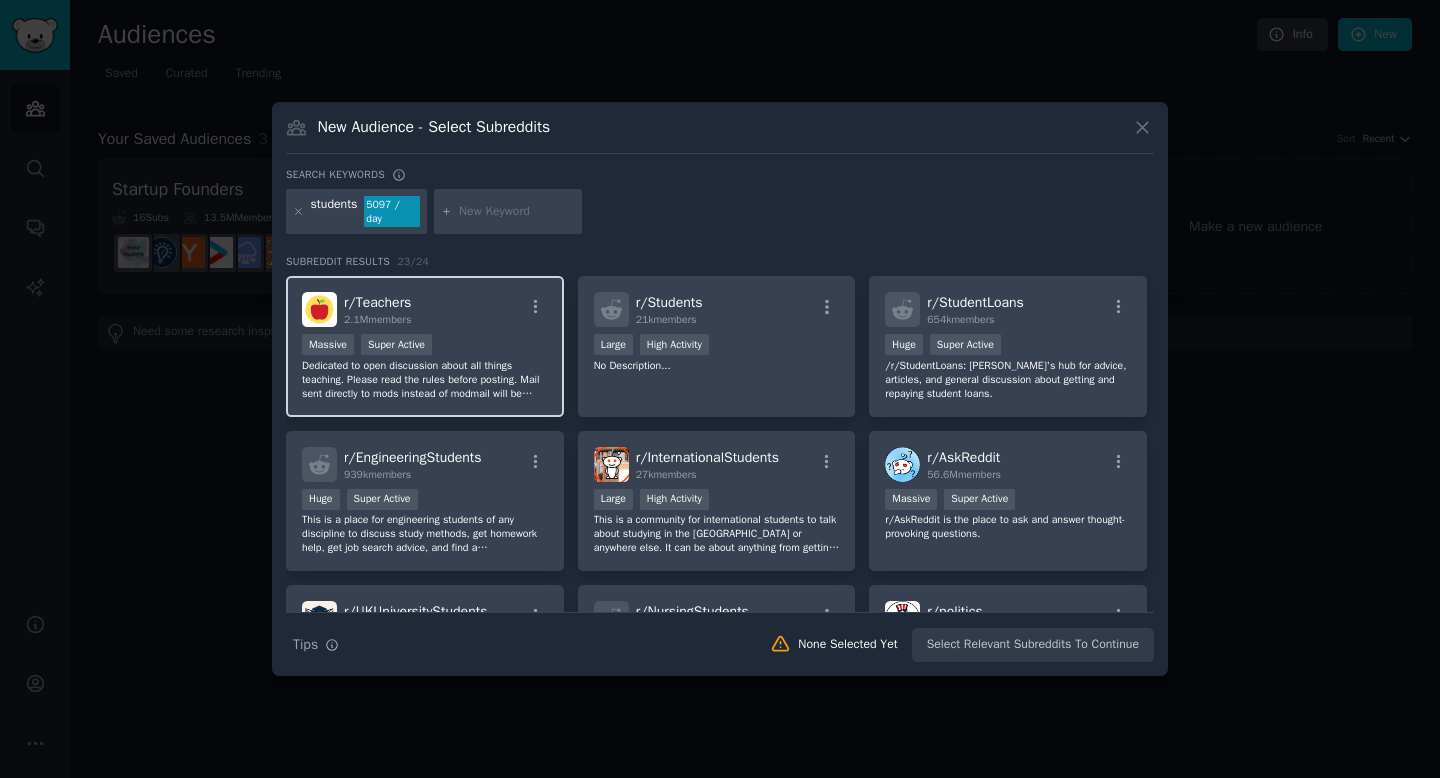 click on "Massive Super Active" at bounding box center [425, 346] 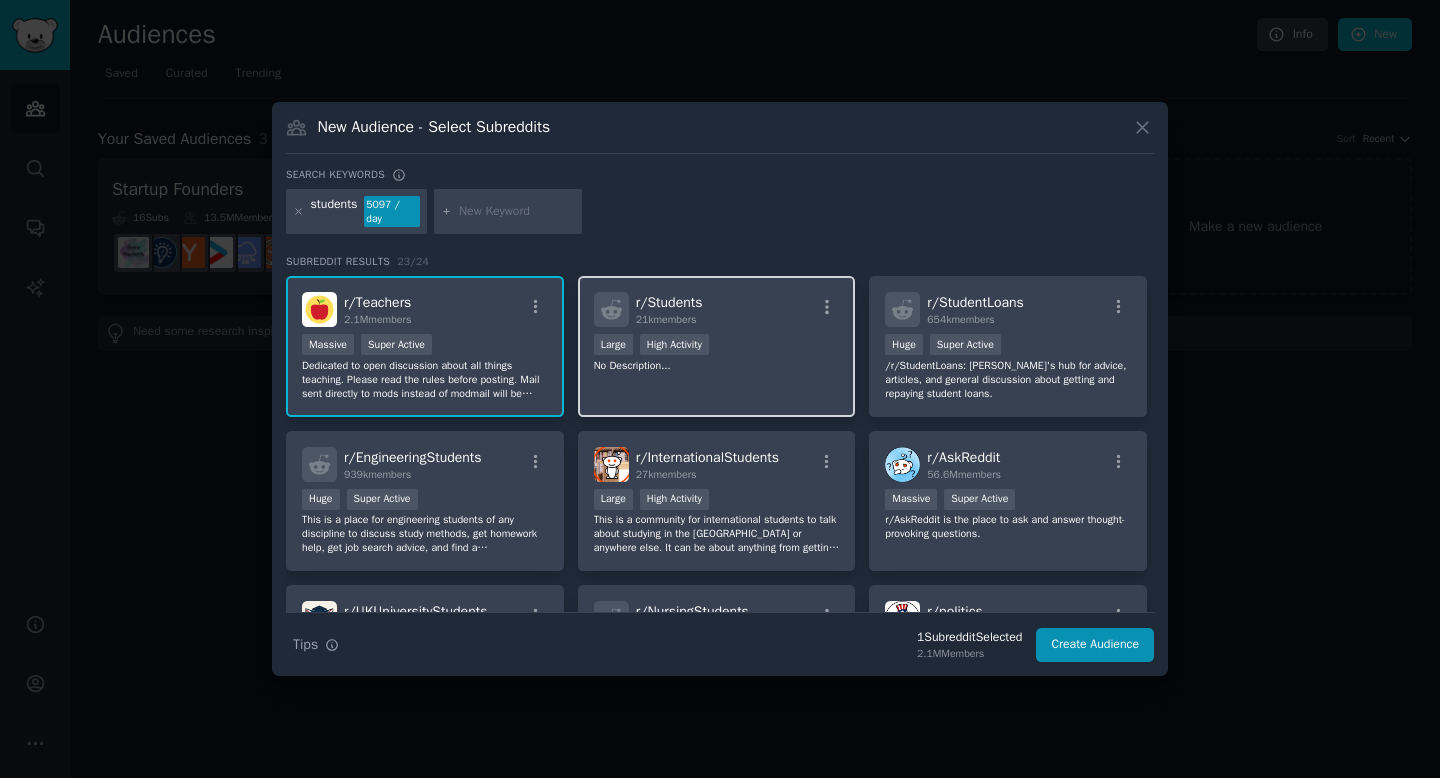 click on "No Description..." at bounding box center (717, 366) 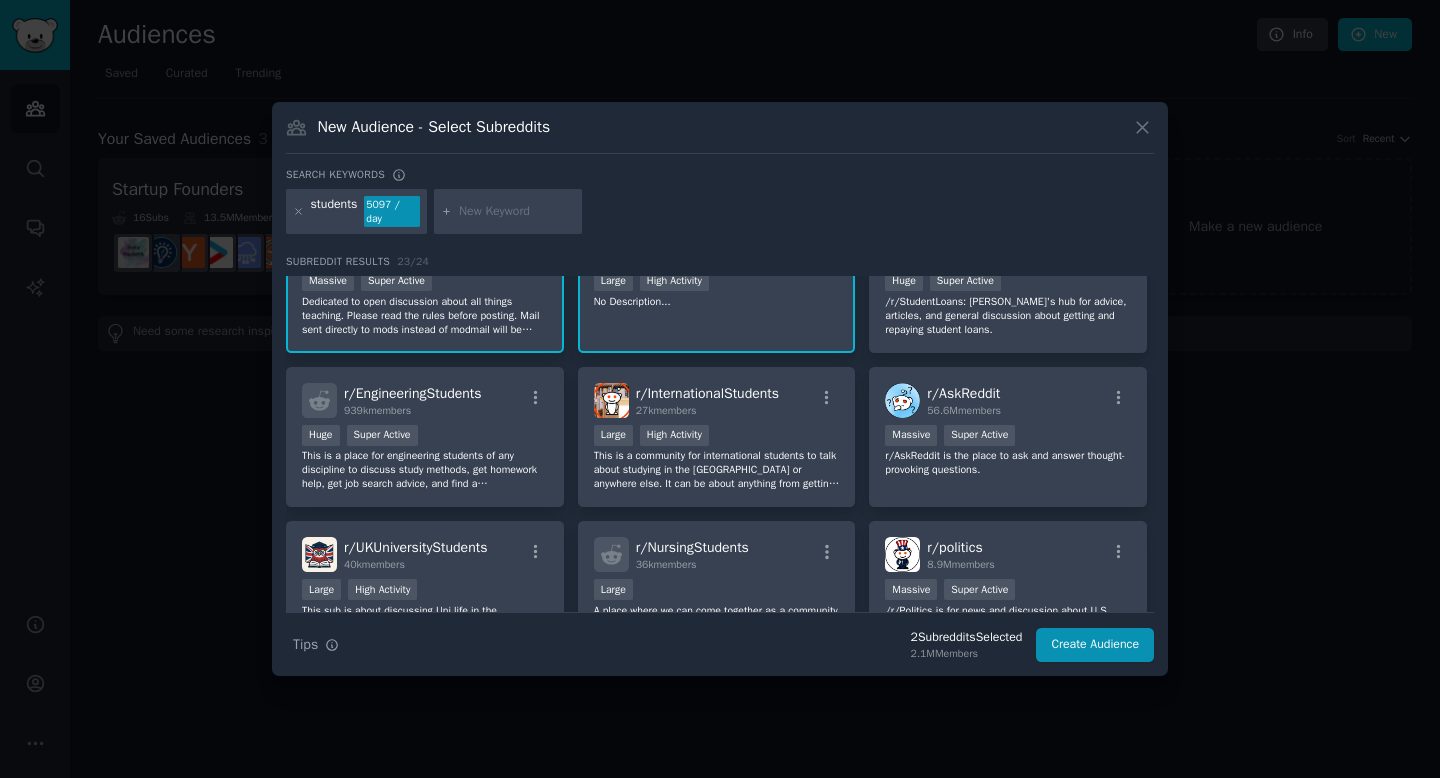 scroll, scrollTop: 68, scrollLeft: 0, axis: vertical 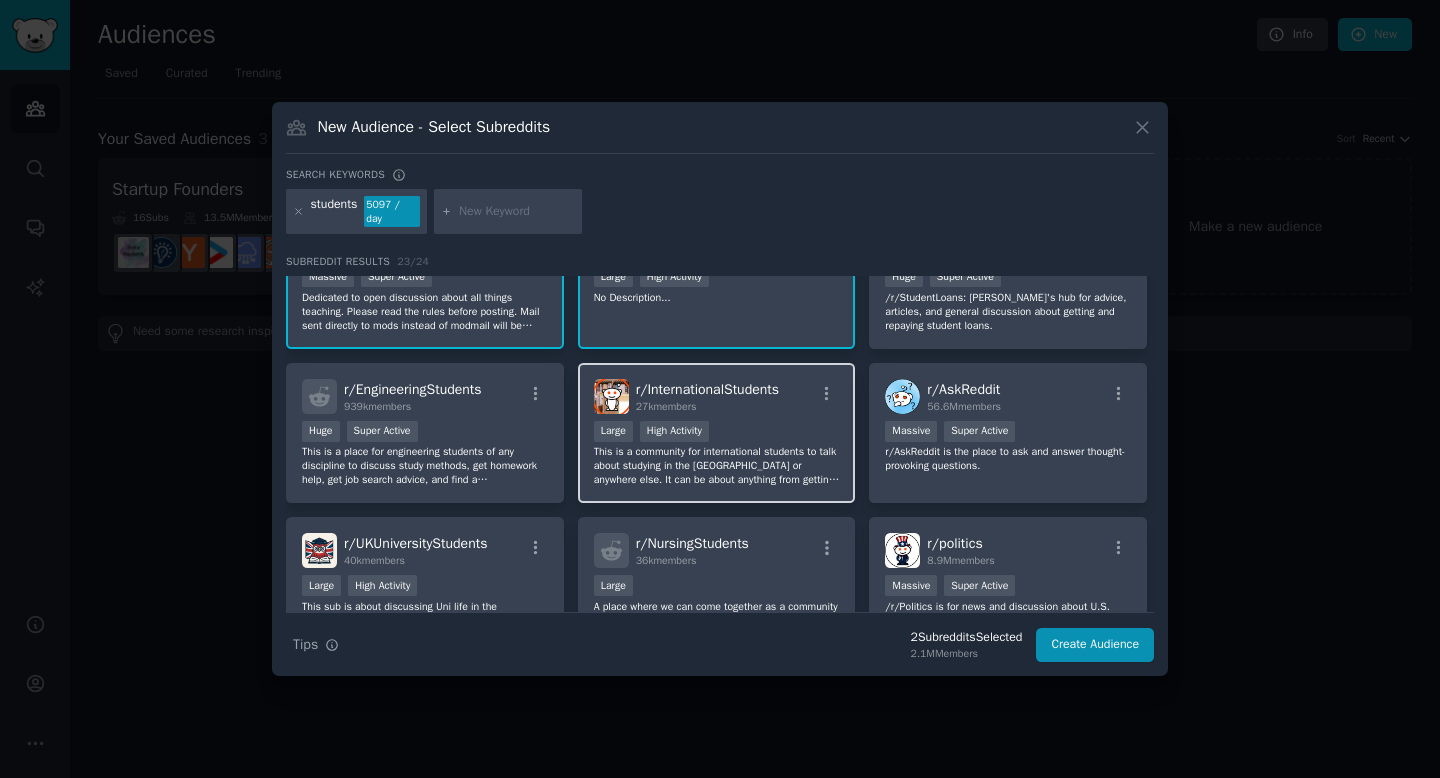 click on "27k  members" at bounding box center (707, 407) 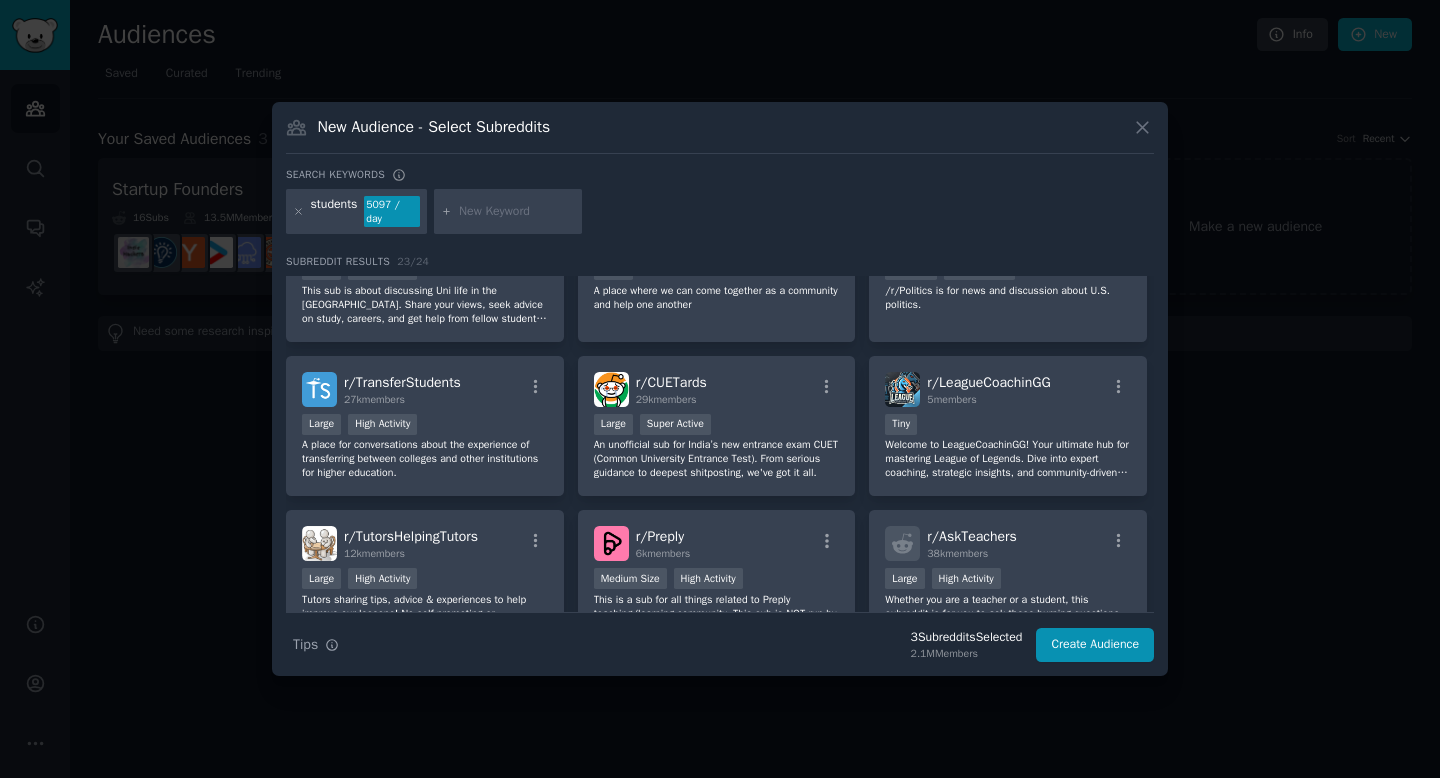 scroll, scrollTop: 407, scrollLeft: 0, axis: vertical 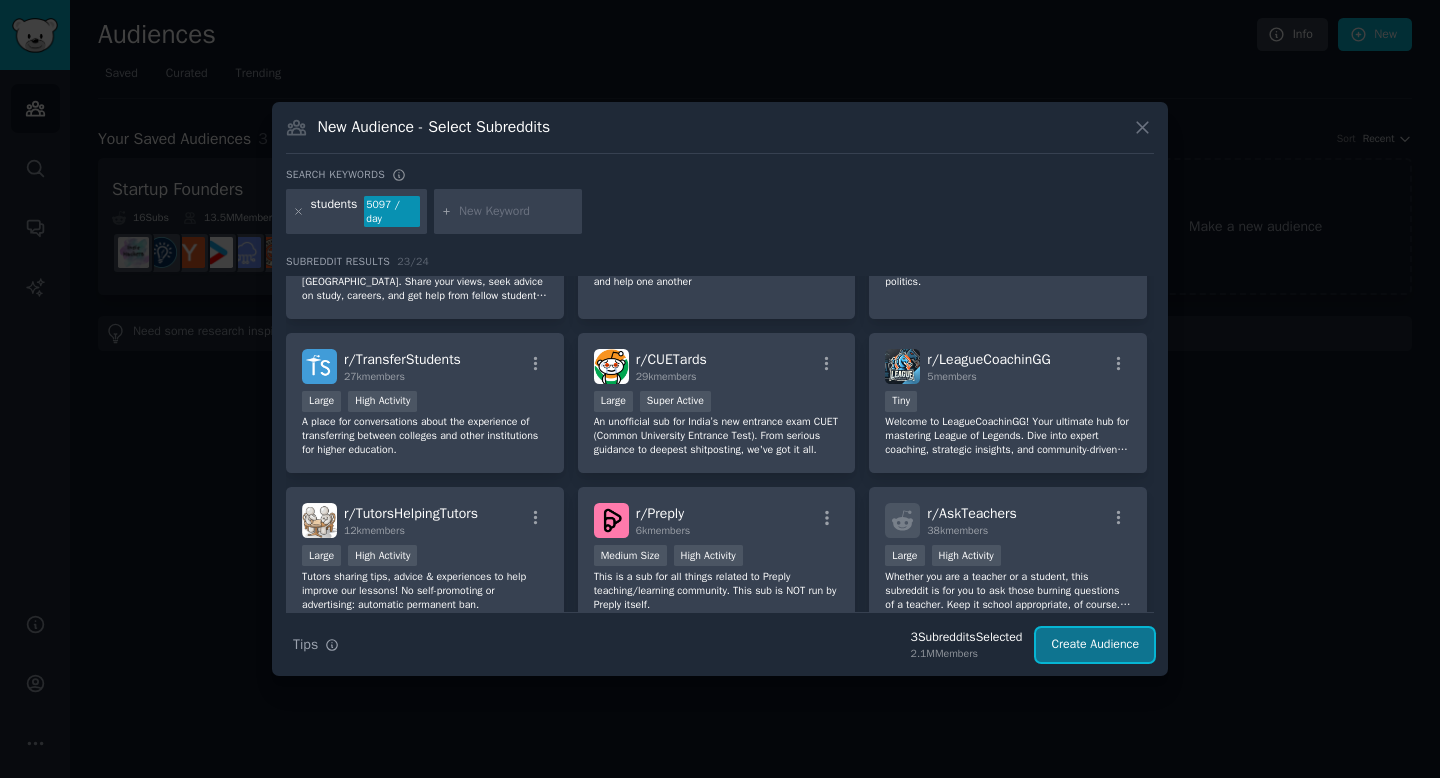 click on "Create Audience" at bounding box center (1095, 645) 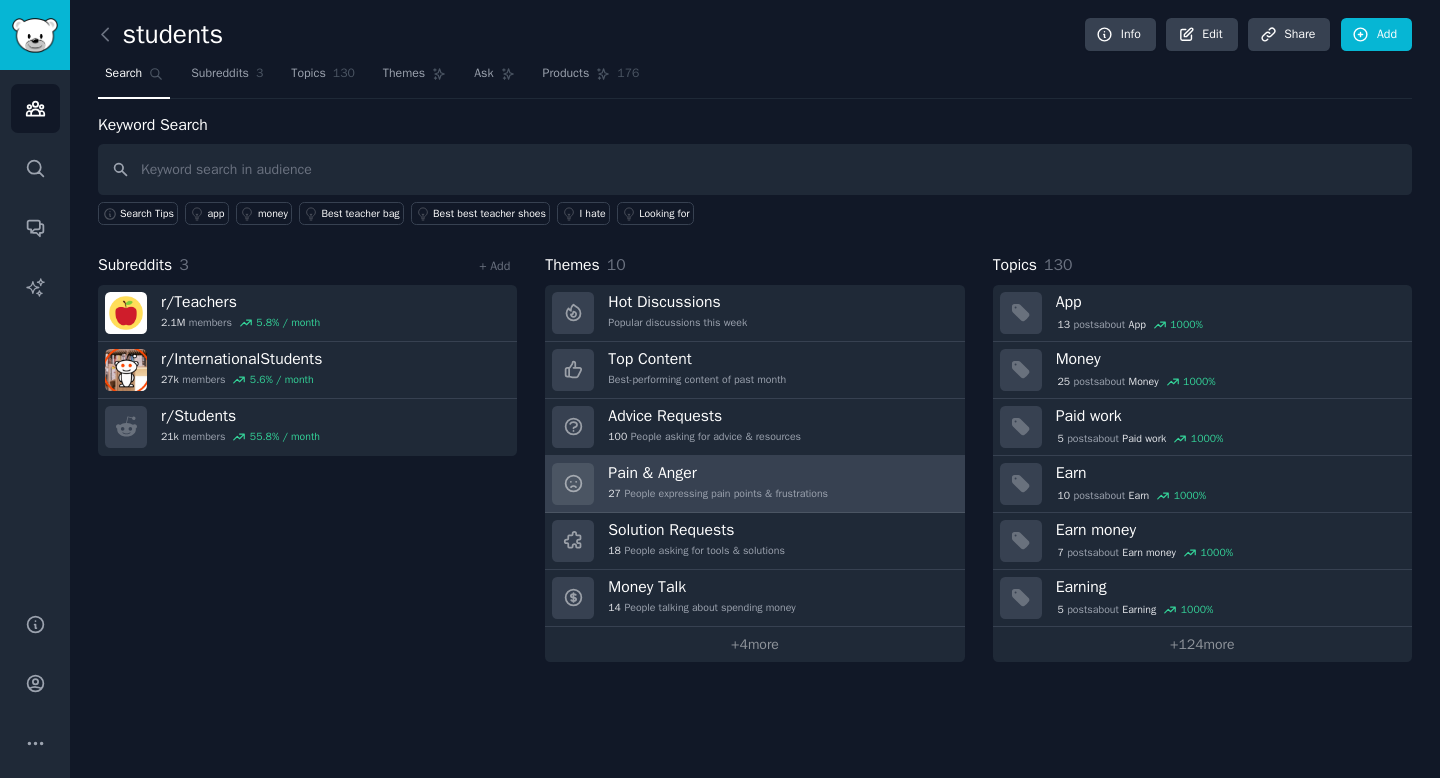 click on "Pain & Anger" at bounding box center (718, 473) 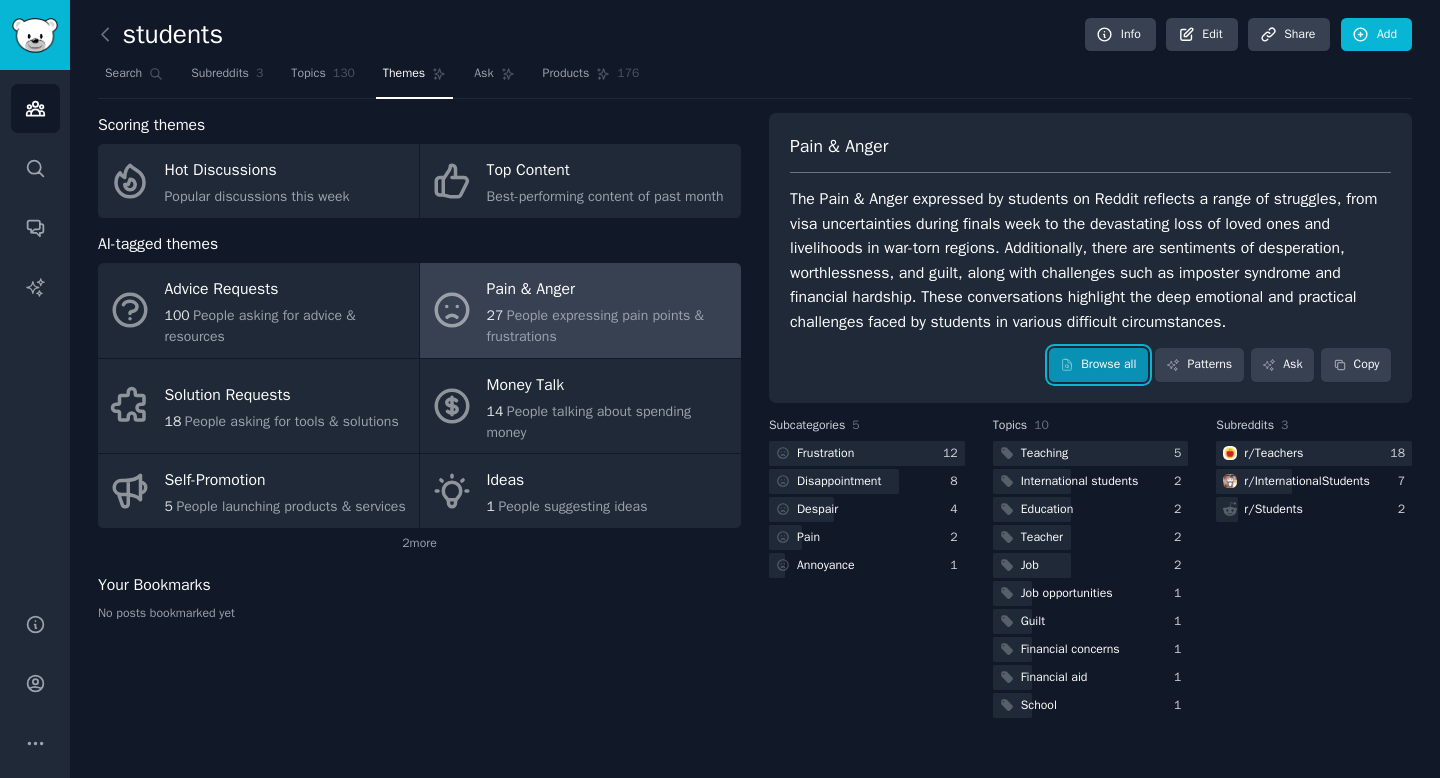 click on "Browse all" at bounding box center [1098, 365] 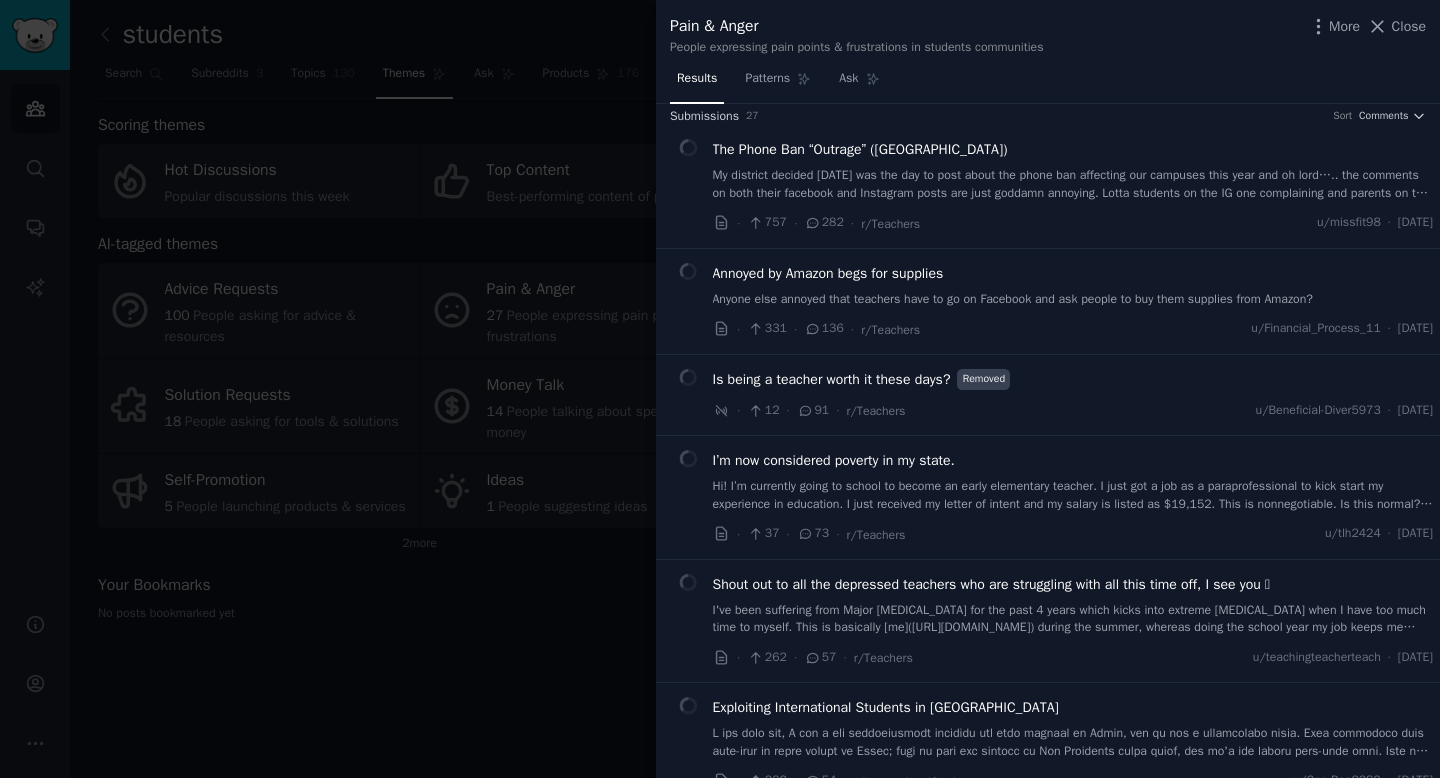 scroll, scrollTop: 12, scrollLeft: 0, axis: vertical 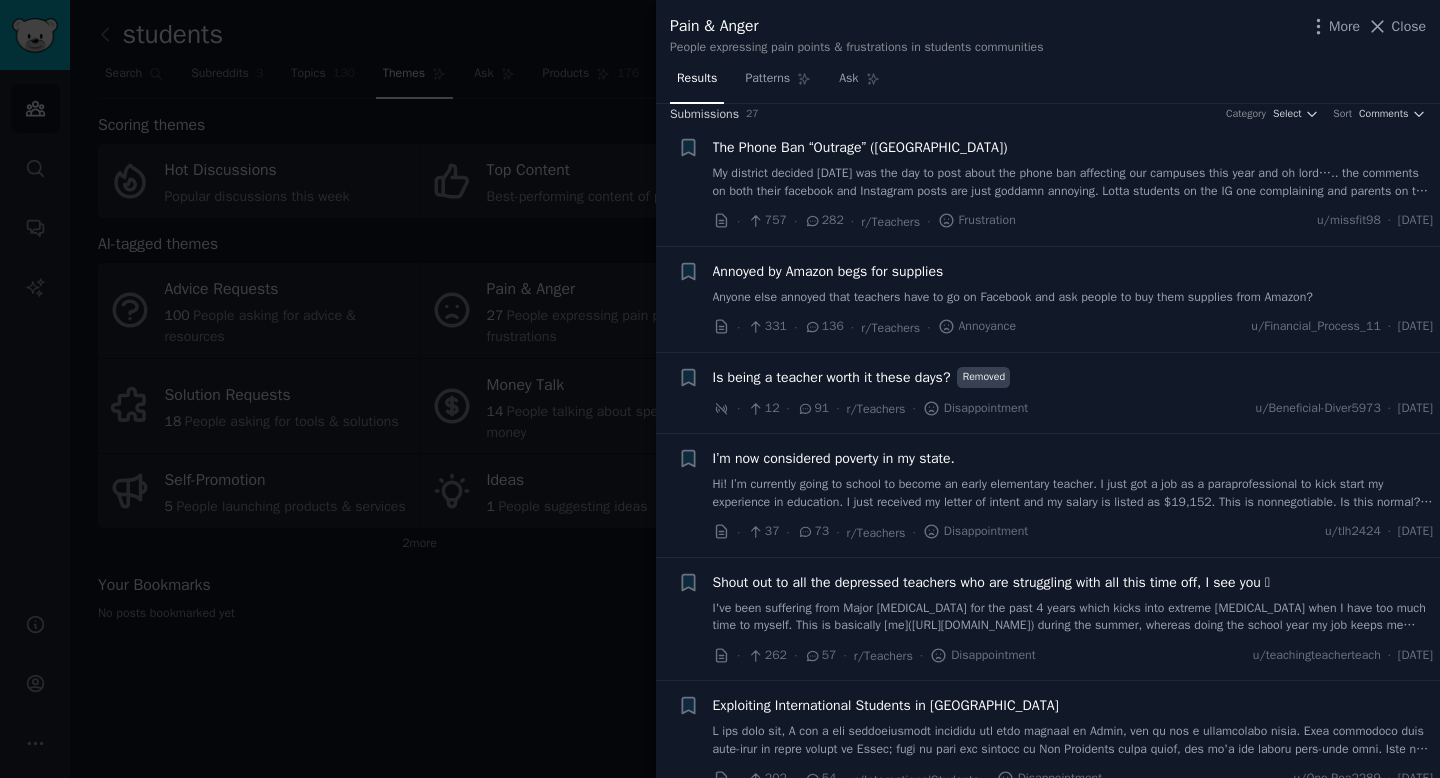 click on "My district decided [DATE] was the day to post about the phone ban affecting our campuses this year and oh lord….. the comments on both their facebook and Instagram posts are just goddamn annoying. Lotta students on the IG one complaining and parents on the FB one. Many calling for teachers to also have their phones banned. It’s not our ruling y’all- it’s the state. Go complain to the government not to us. I’m already over this year and it hasn’t even started!!!" at bounding box center (1073, 182) 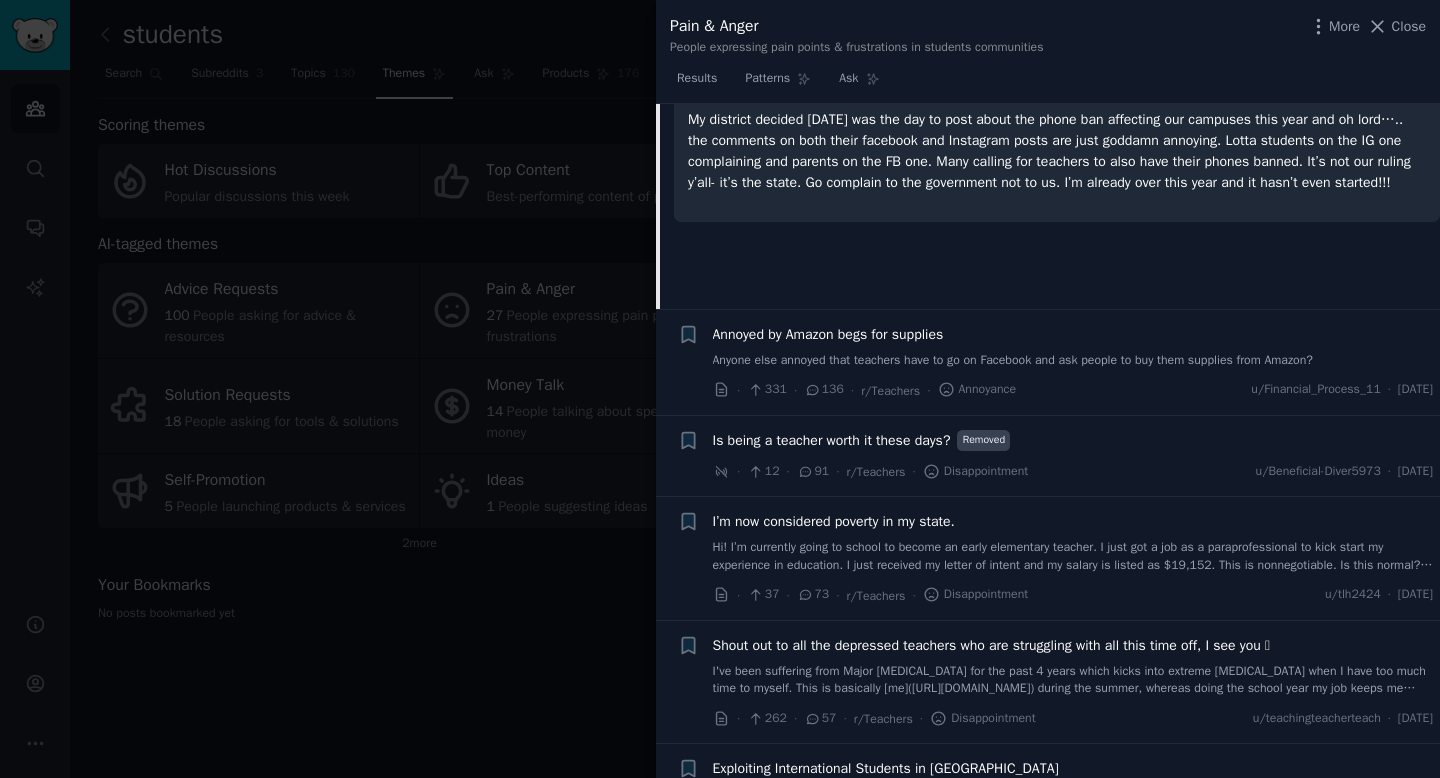 scroll, scrollTop: 252, scrollLeft: 0, axis: vertical 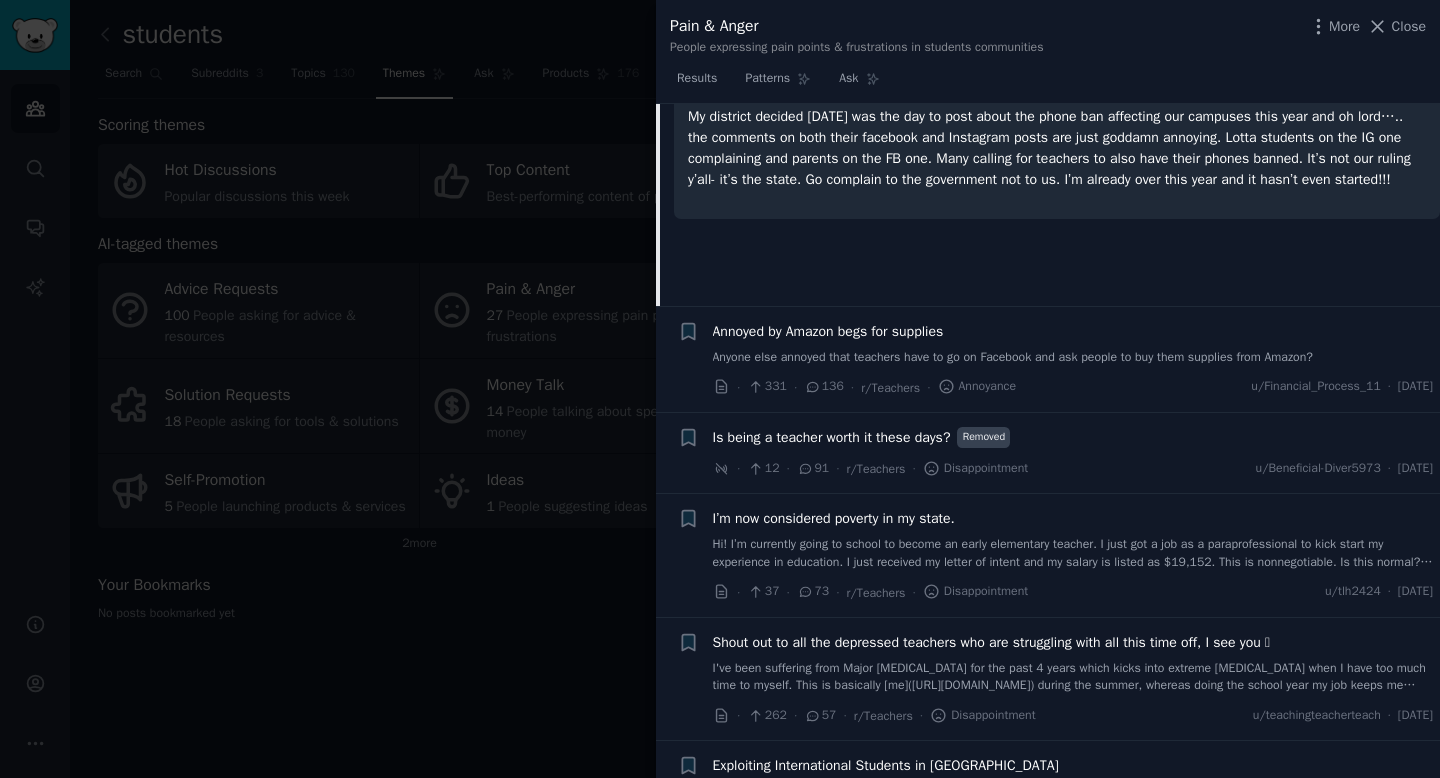 click on "Anyone else annoyed that teachers have to go on Facebook and ask people to buy them supplies from Amazon?" at bounding box center (1073, 358) 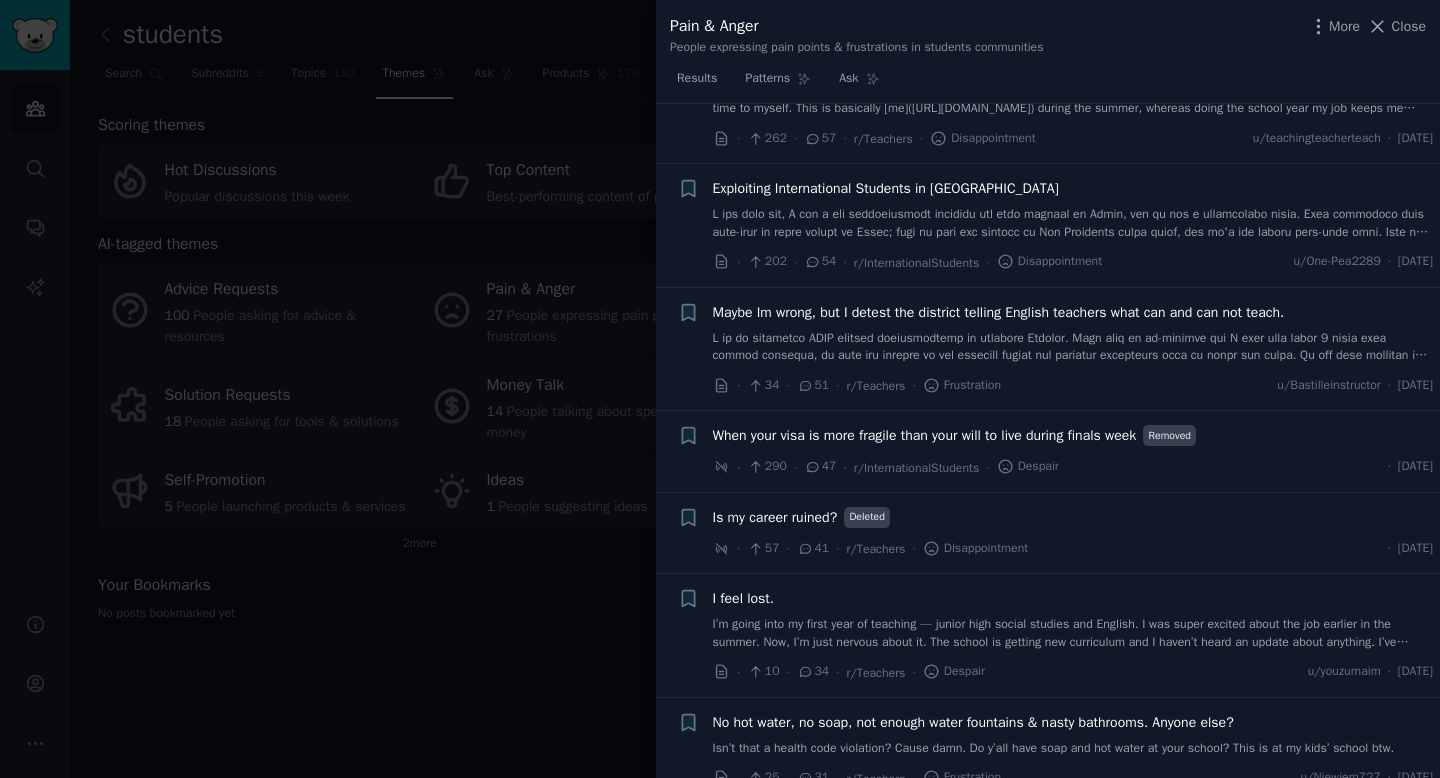 scroll, scrollTop: 853, scrollLeft: 0, axis: vertical 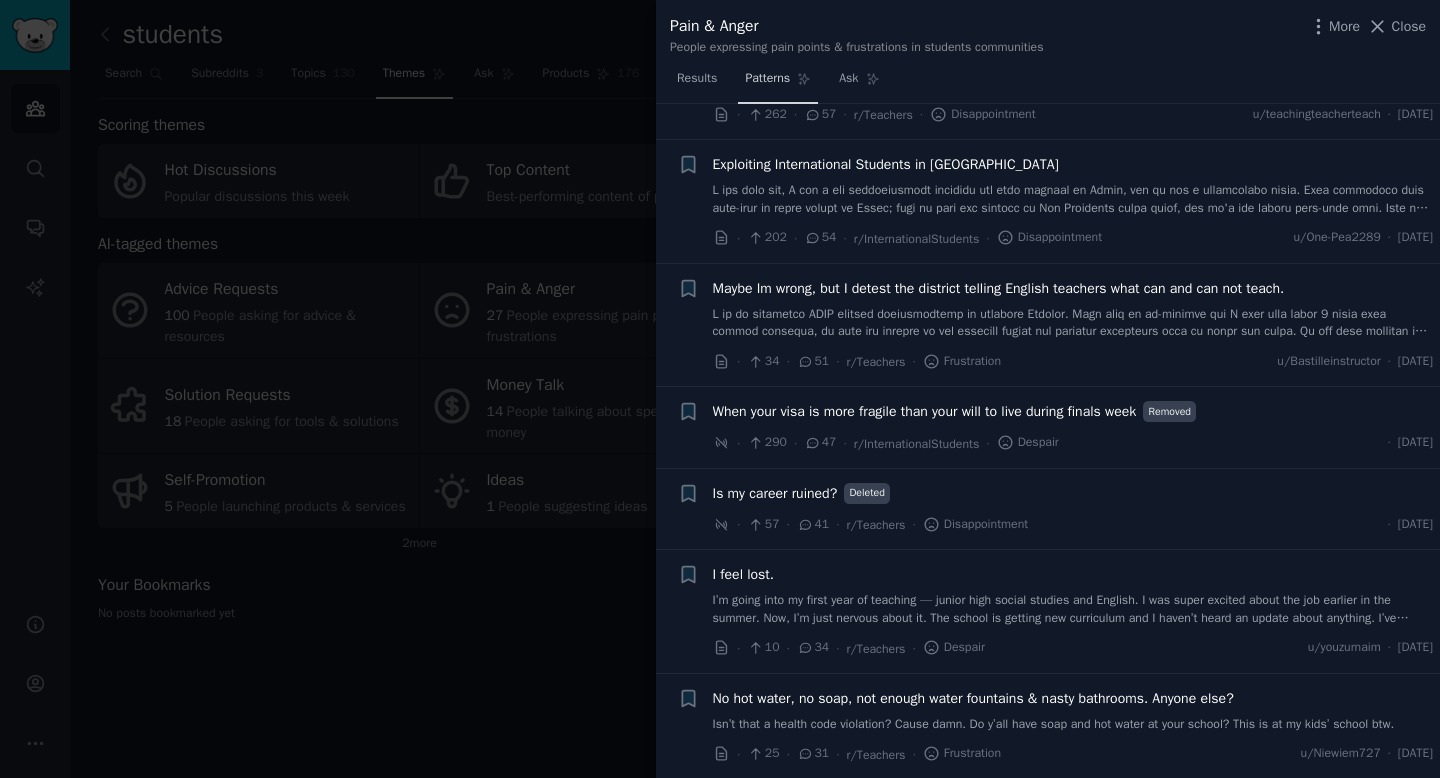 click on "Patterns" at bounding box center (767, 79) 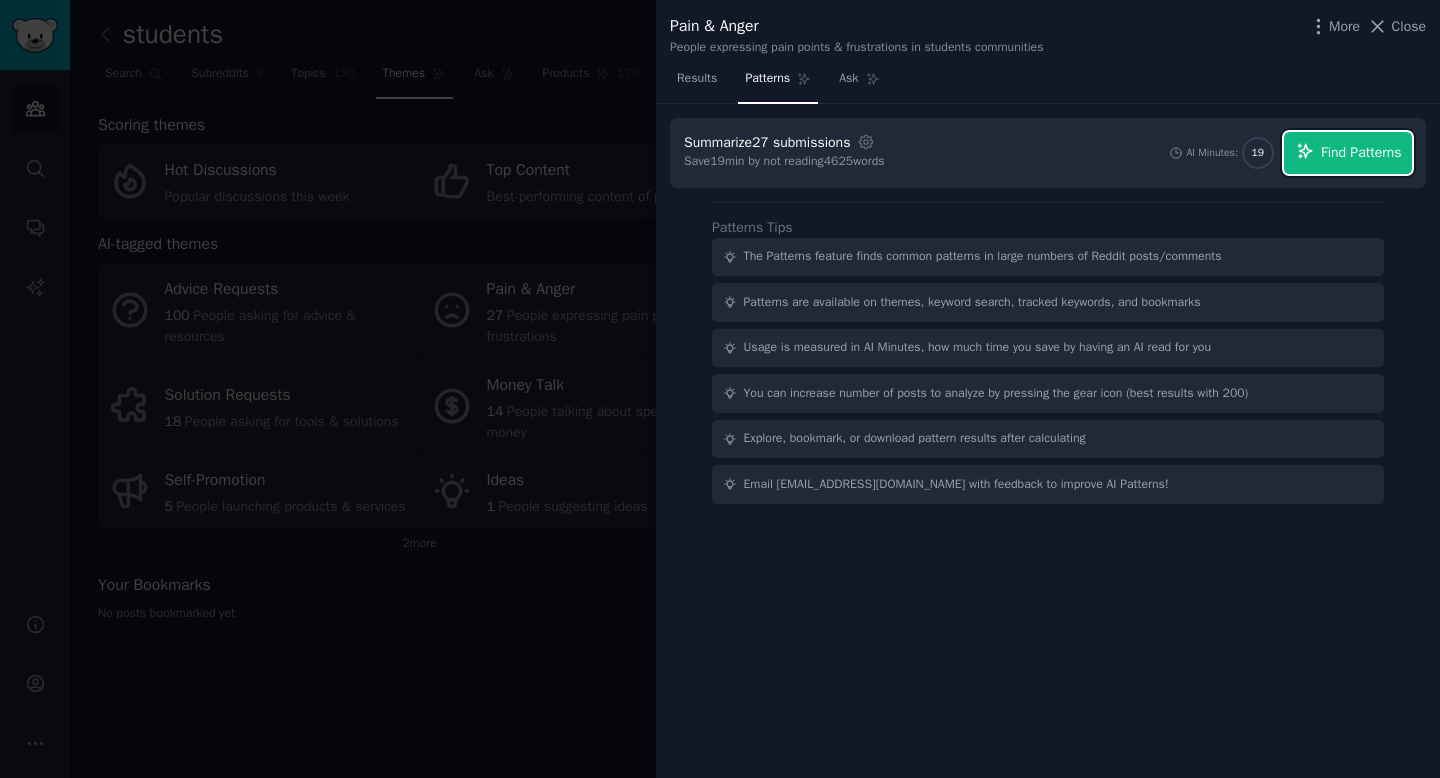 click on "Find Patterns" at bounding box center (1361, 152) 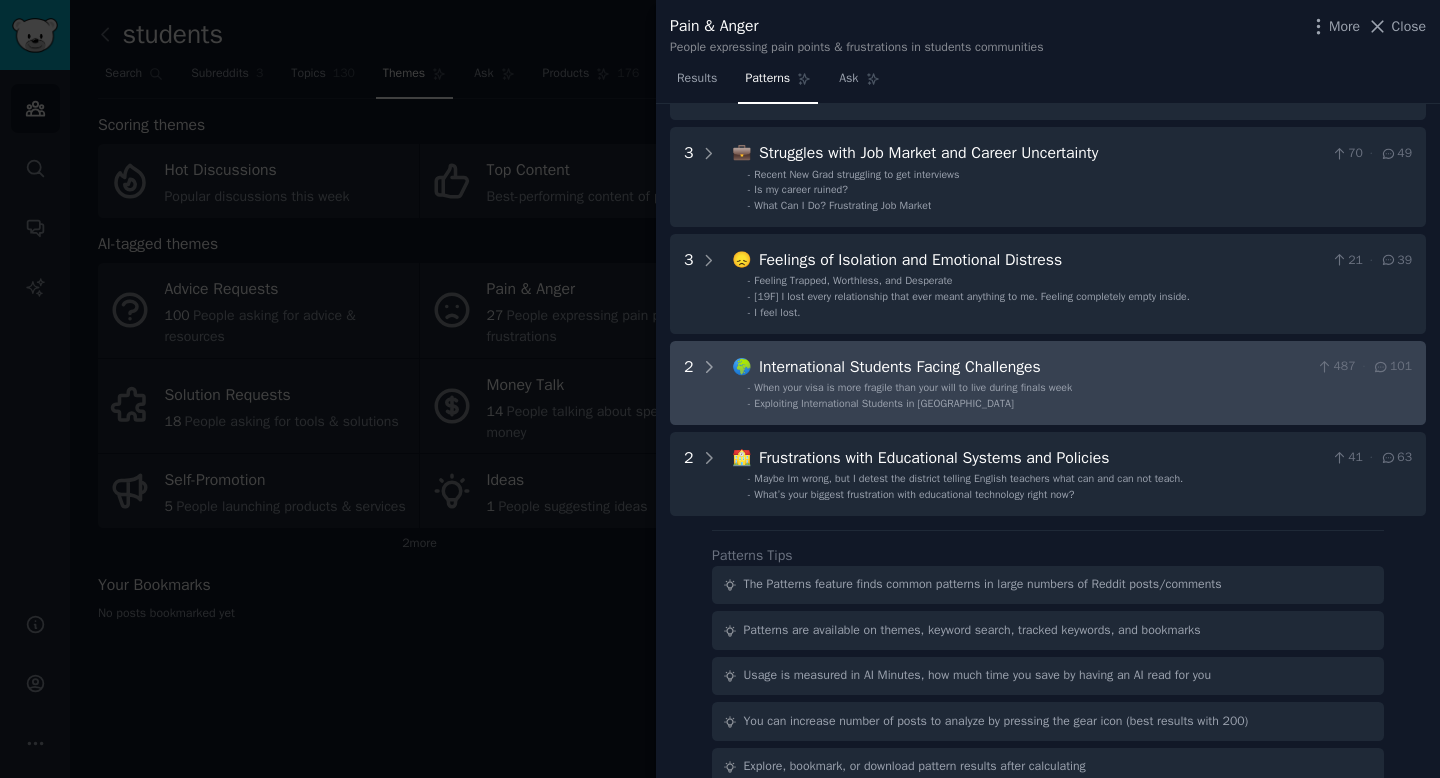 scroll, scrollTop: 181, scrollLeft: 0, axis: vertical 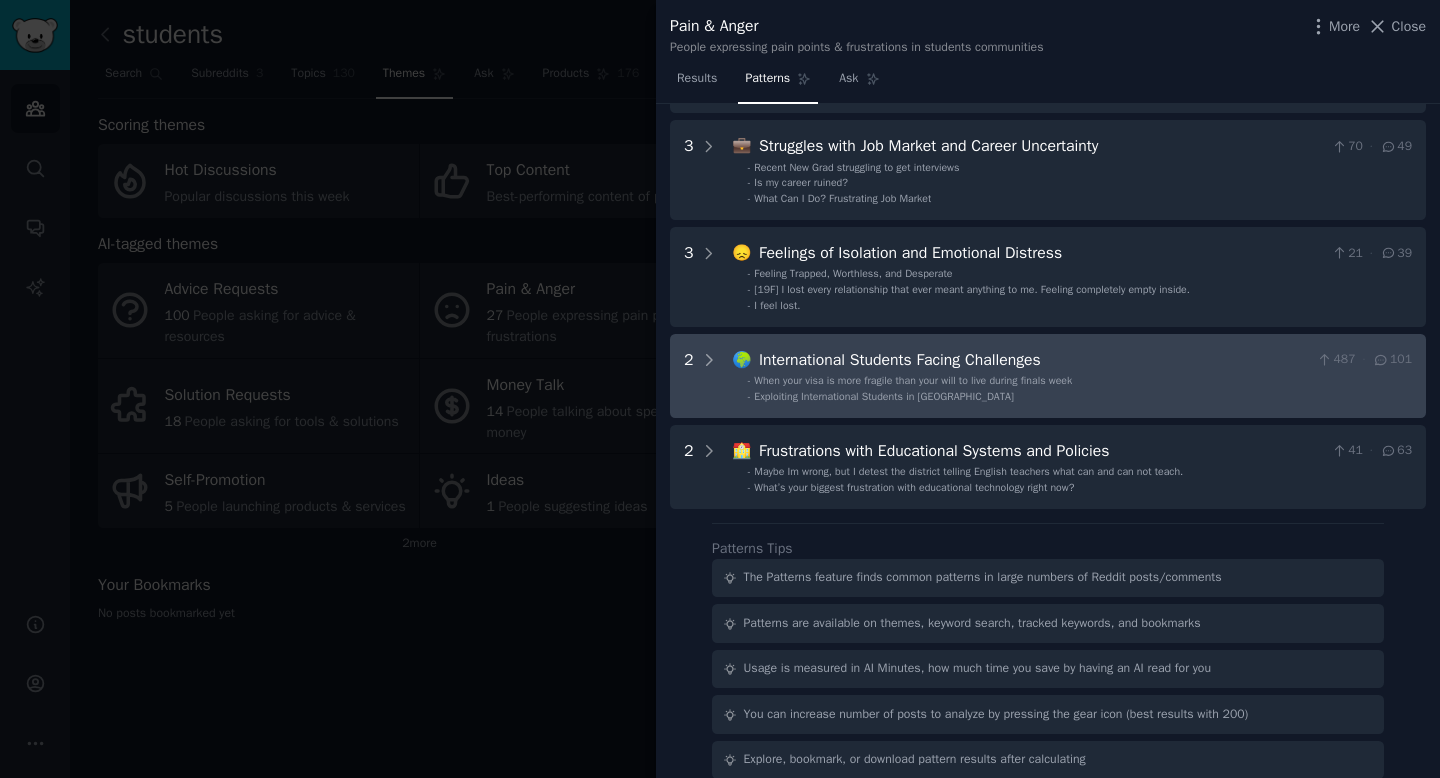 click on "- Exploiting International Students in [GEOGRAPHIC_DATA]" at bounding box center [1080, 397] 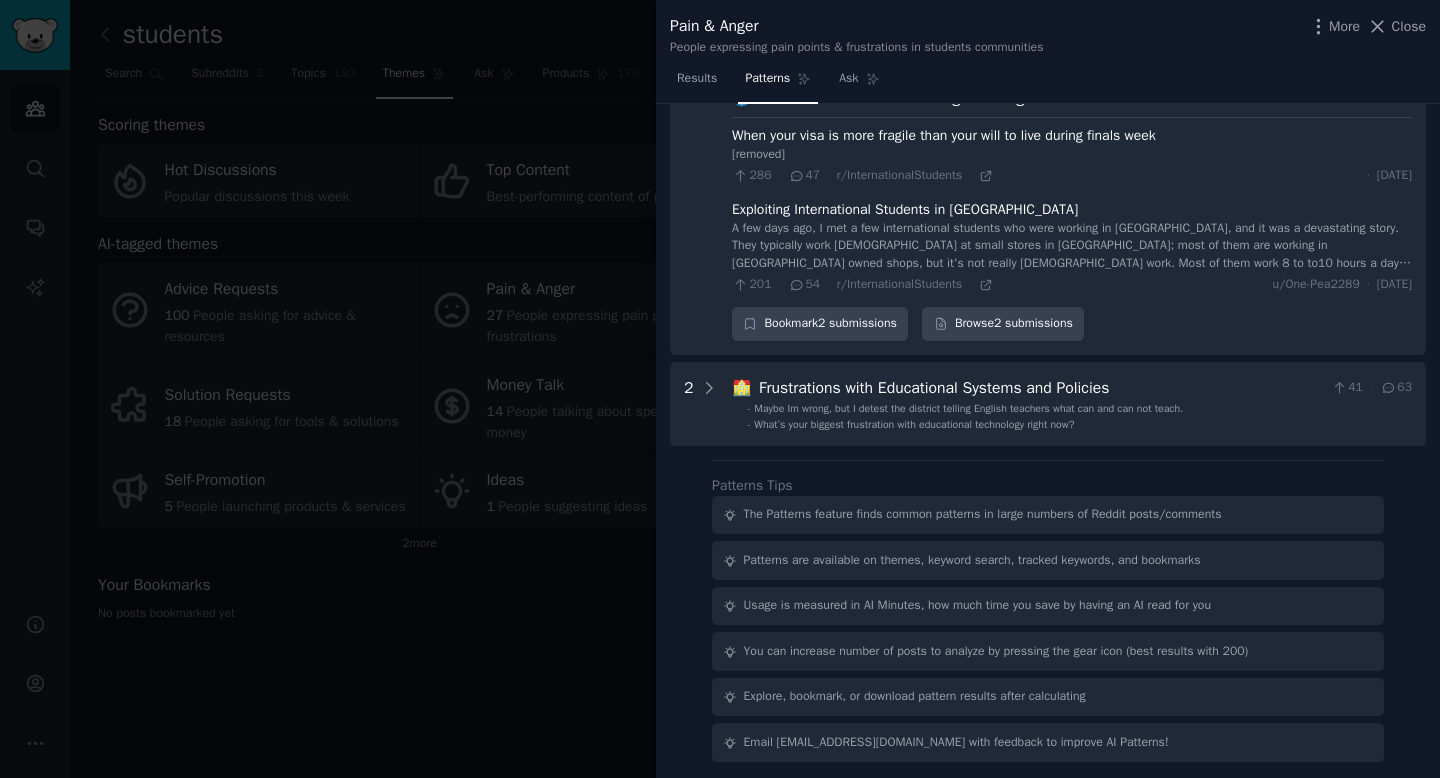 scroll, scrollTop: 448, scrollLeft: 0, axis: vertical 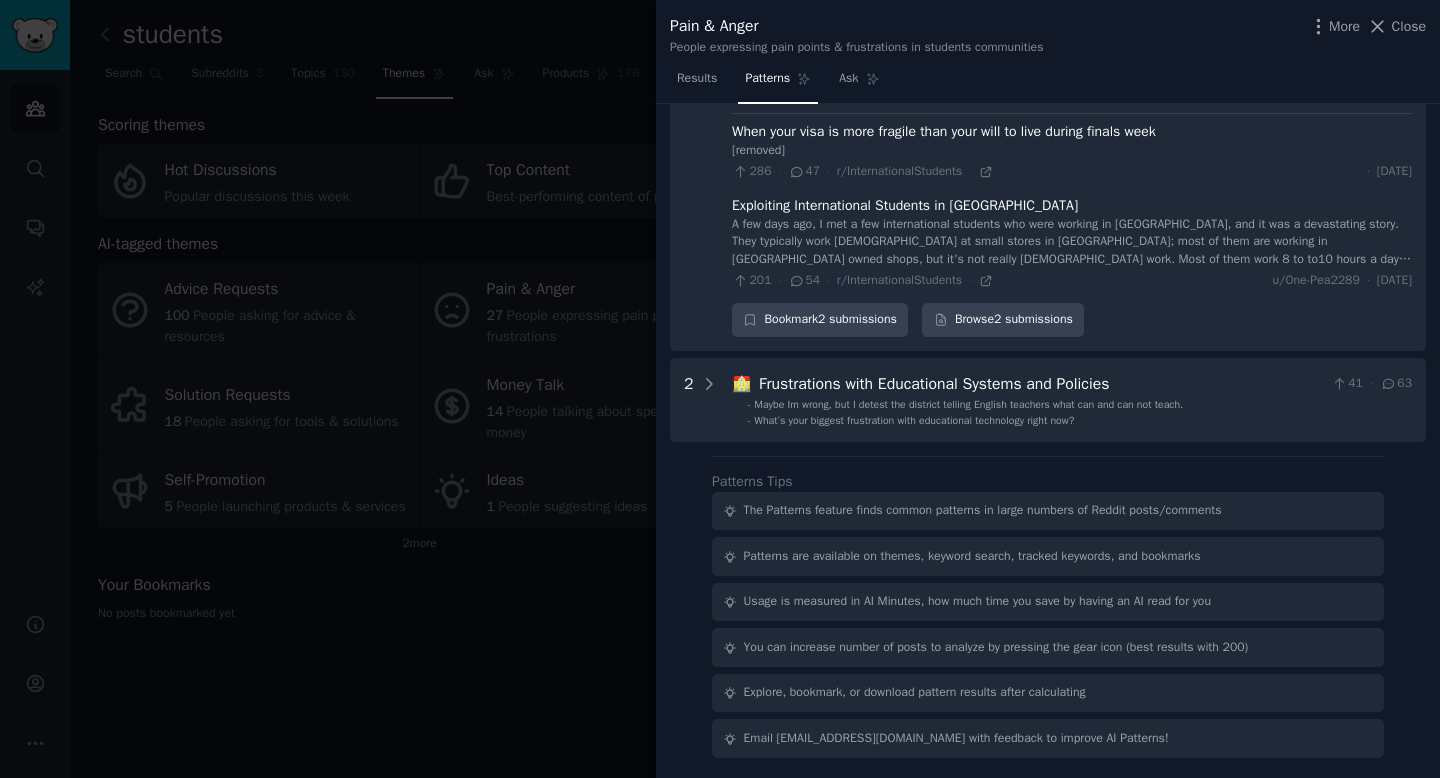 click at bounding box center (720, 389) 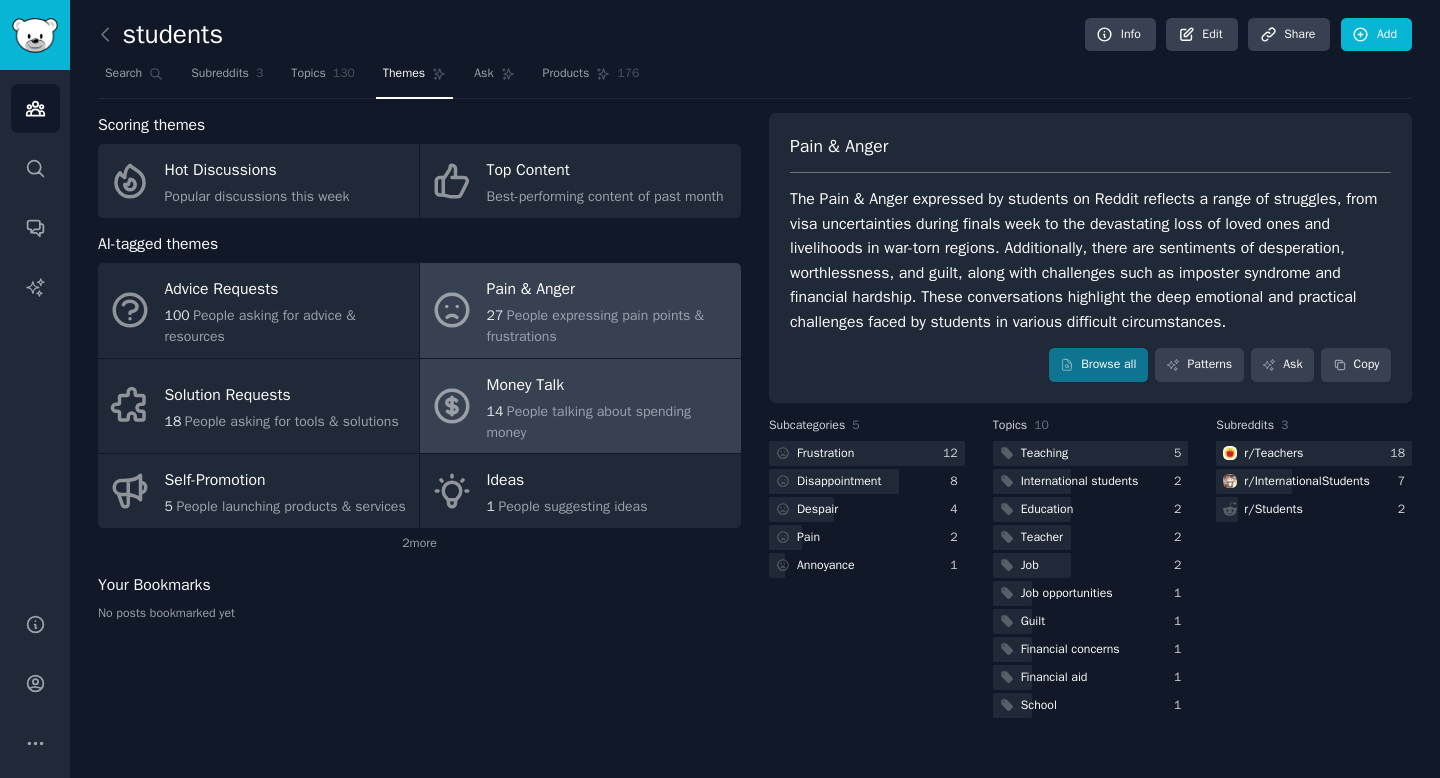 click on "People talking about spending money" at bounding box center (589, 422) 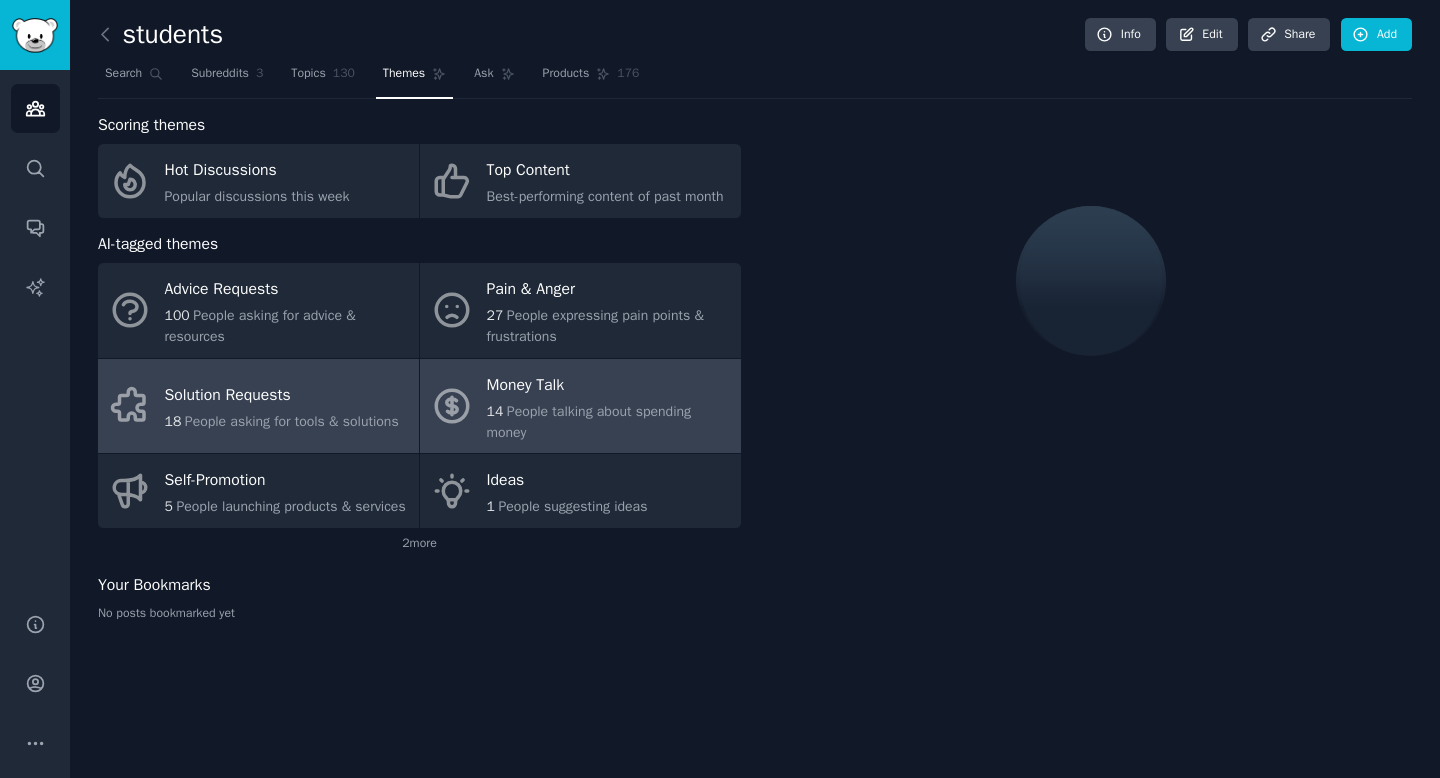 click on "Solution Requests" at bounding box center [282, 396] 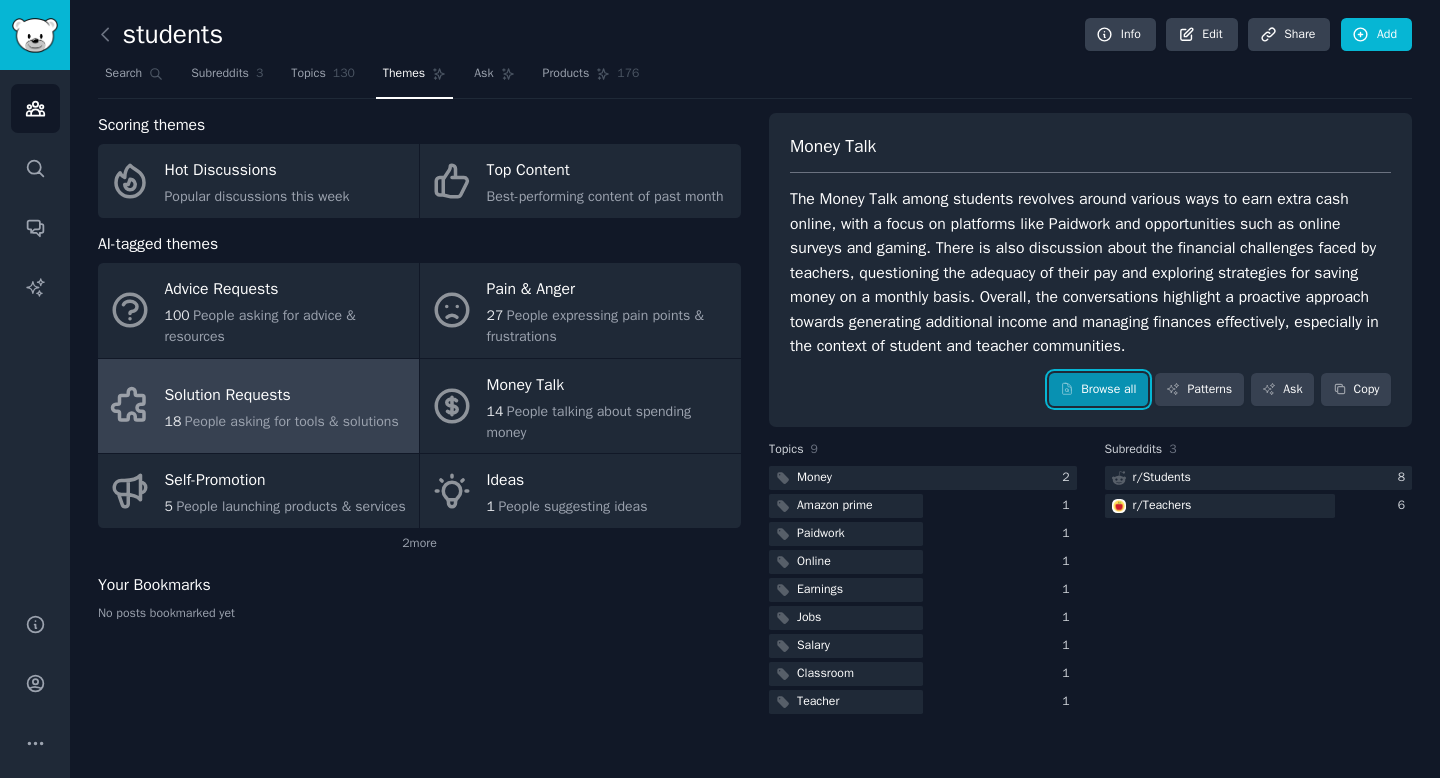 click on "Browse all" at bounding box center [1098, 390] 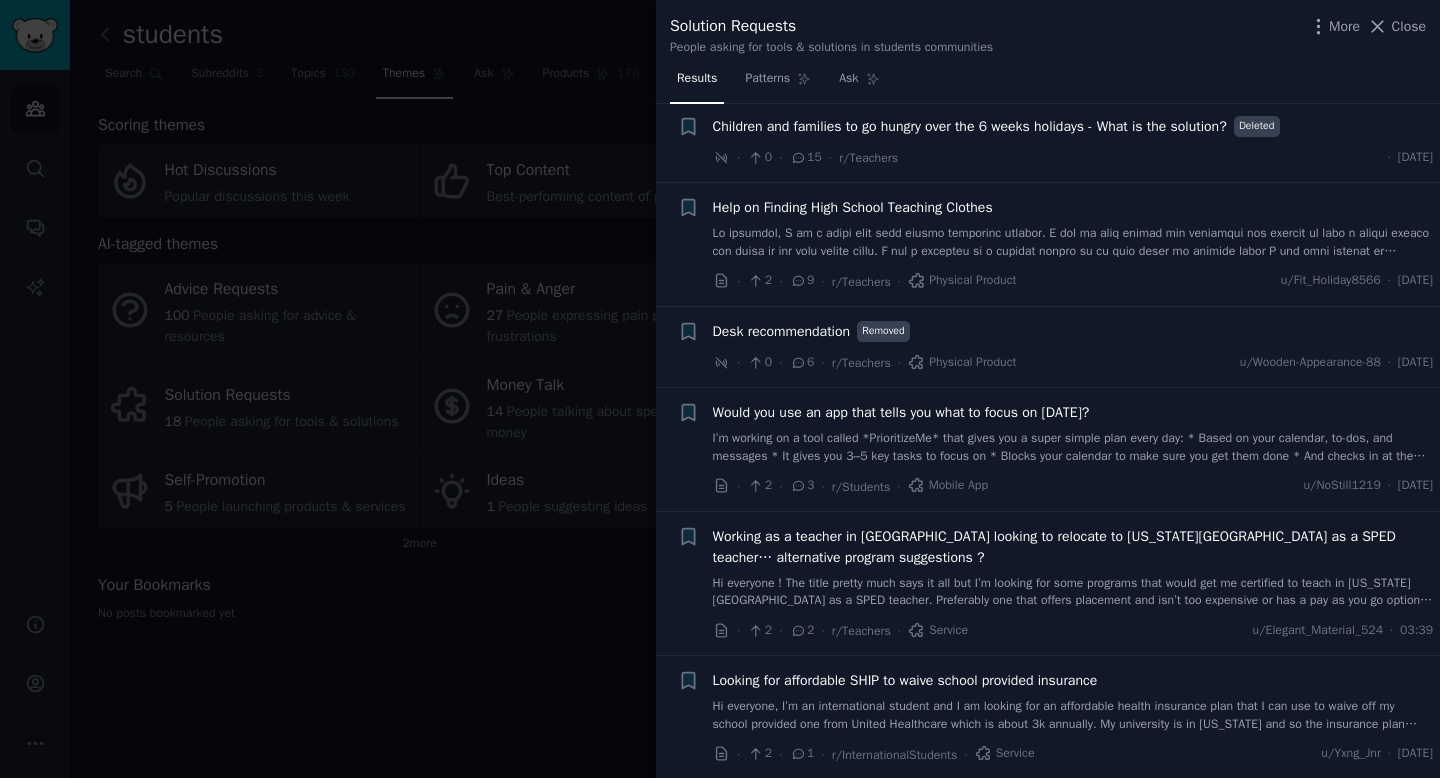 scroll, scrollTop: 667, scrollLeft: 0, axis: vertical 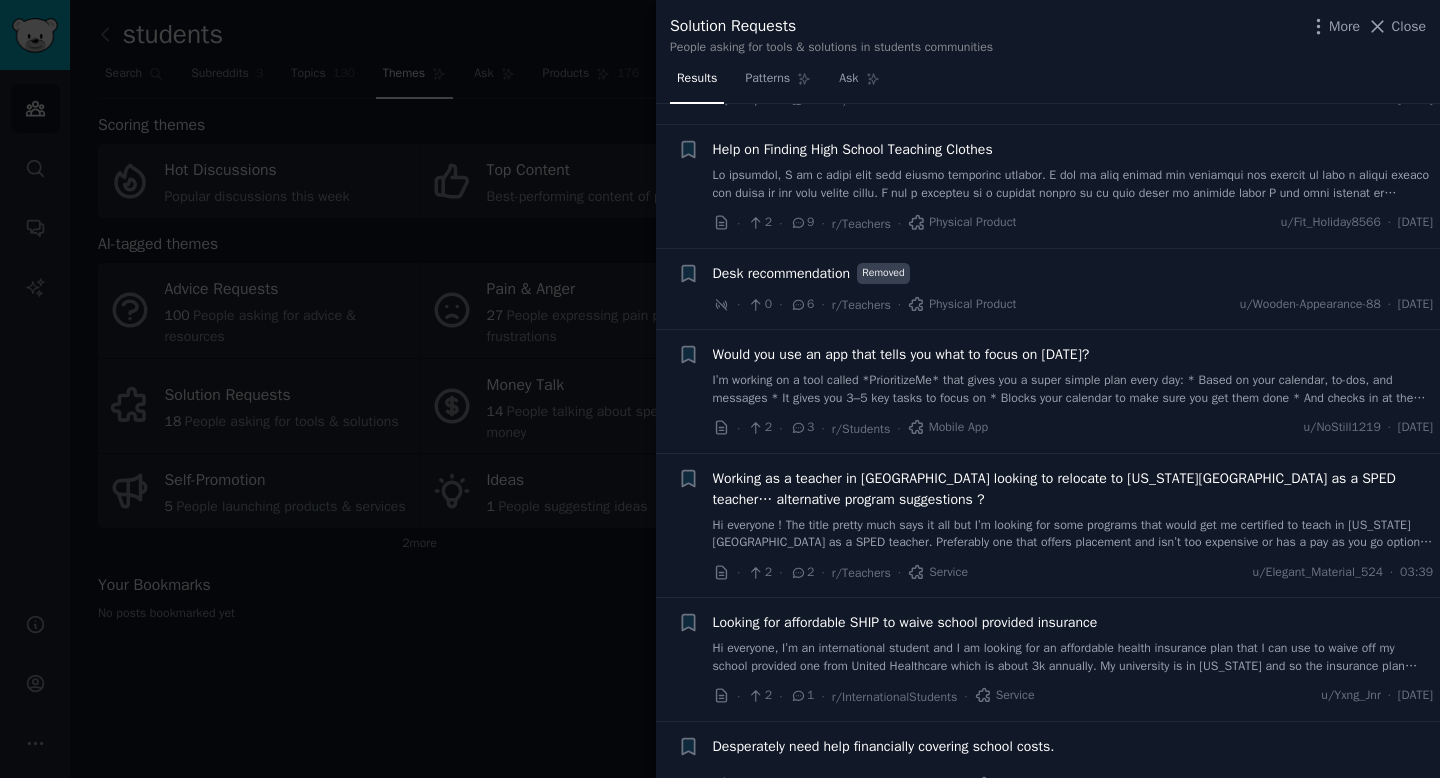 click on "I’m working on a tool called *PrioritizeMe* that gives you a super simple plan every day:
* Based on your calendar, to-dos, and messages
* It gives you 3–5 key tasks to focus on
* Blocks your calendar to make sure you get them done
* And checks in at the end of the day for accountability
It’s for people who want to stop feeling overwhelmed by everything — and just know where to start.
Would you:
* Use this as a student?
* Trust AI to help plan your day?
* Pay for it if it saved you a ton of time/stress?
App is in early stages, just testing the idea now 🙏" at bounding box center (1073, 389) 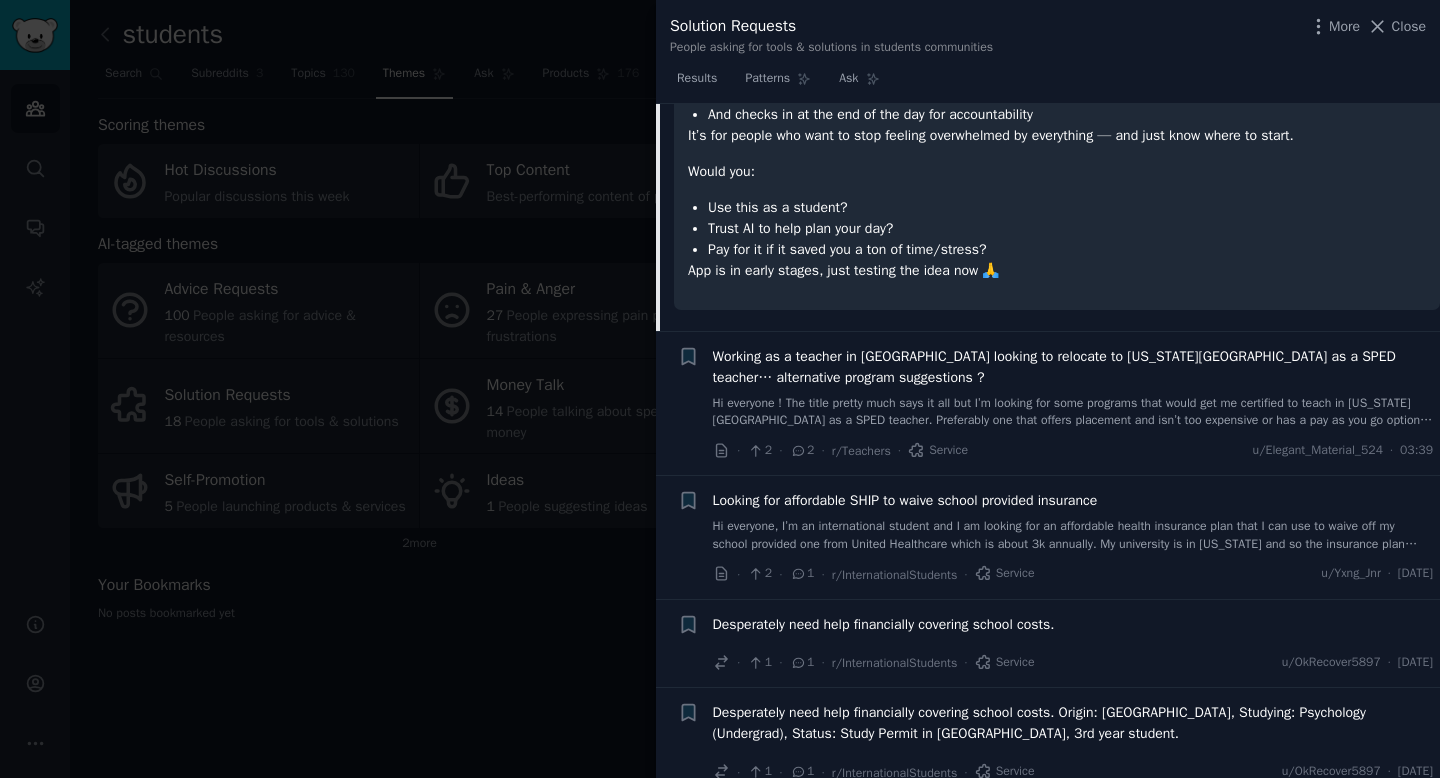 scroll, scrollTop: 1219, scrollLeft: 0, axis: vertical 